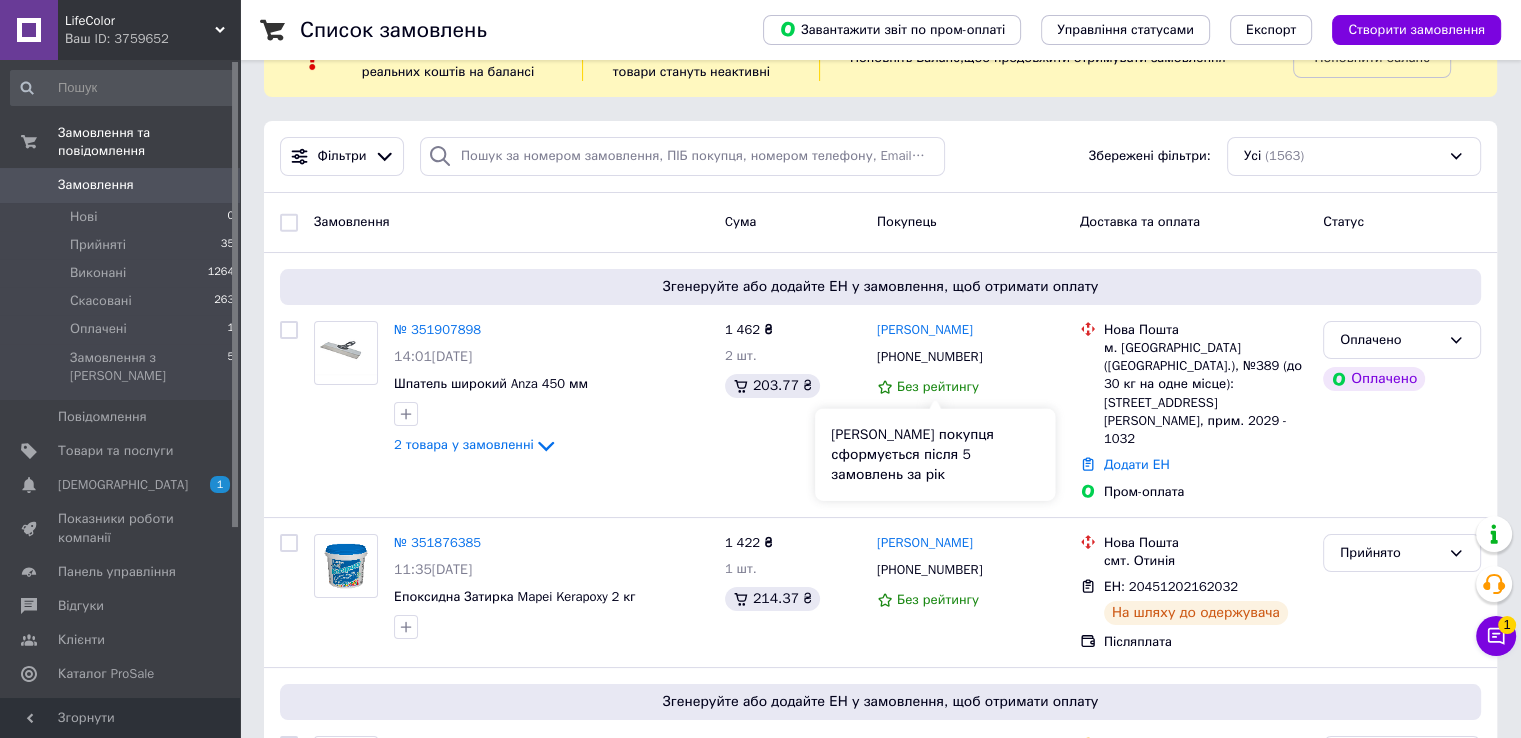 scroll, scrollTop: 100, scrollLeft: 0, axis: vertical 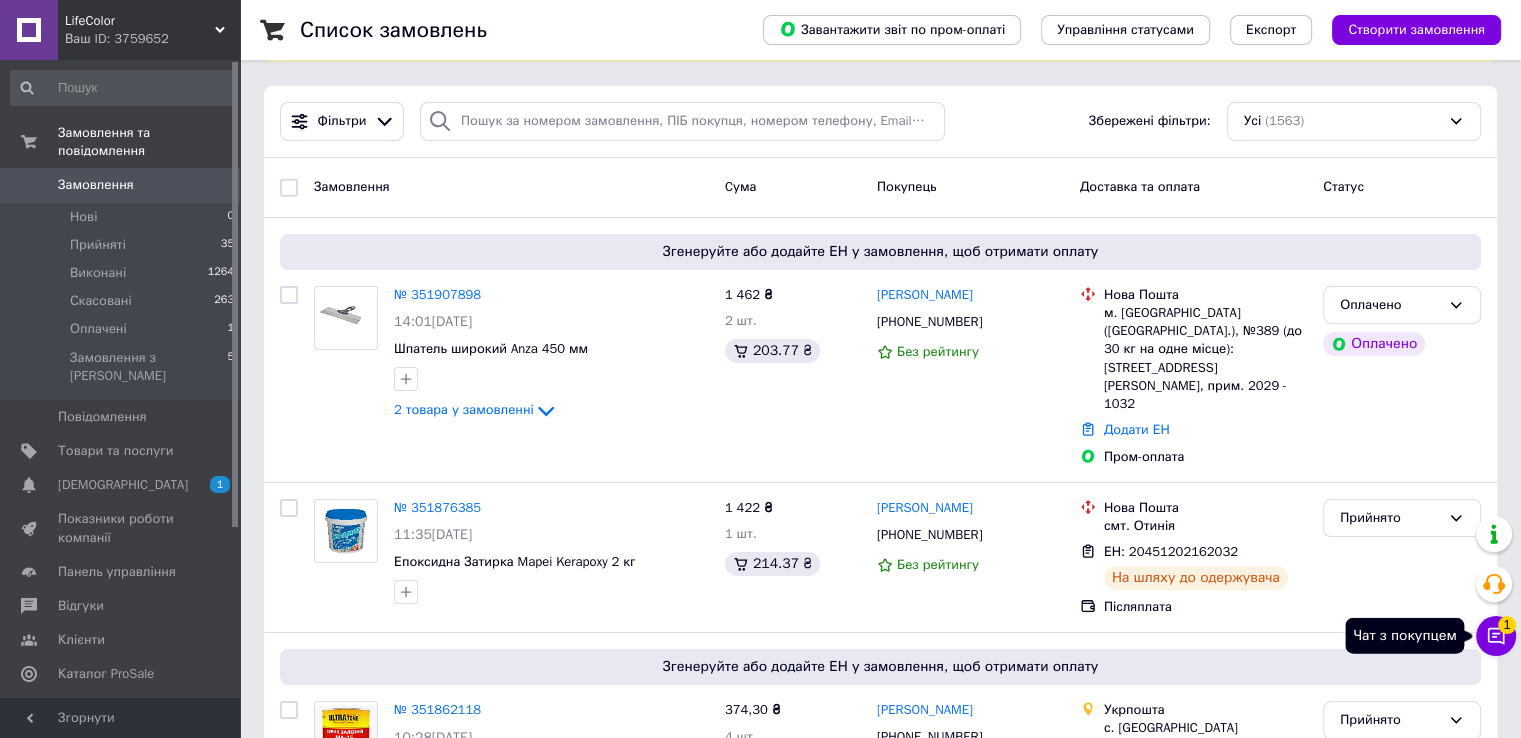 click 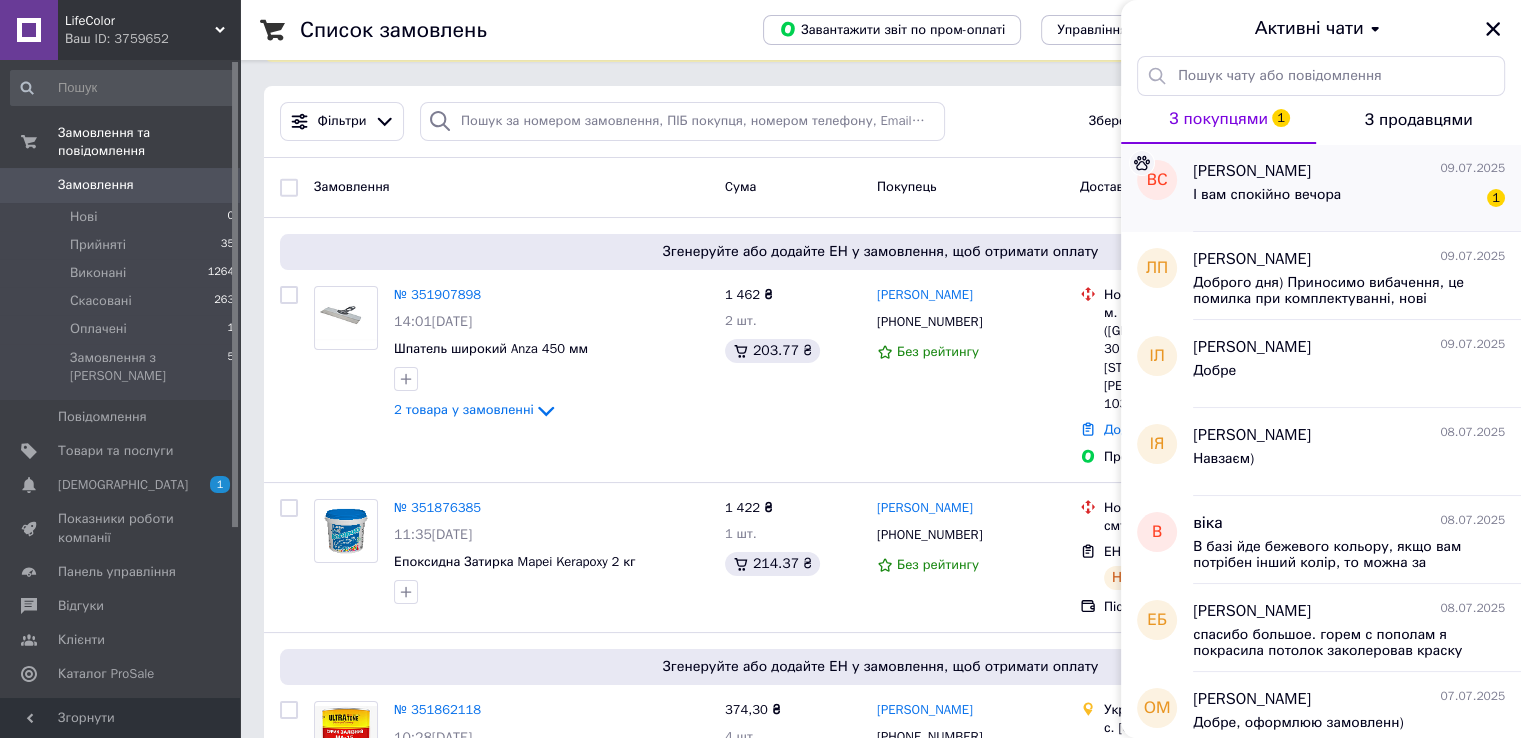 click on "І вам спокійно вечора" at bounding box center [1267, 201] 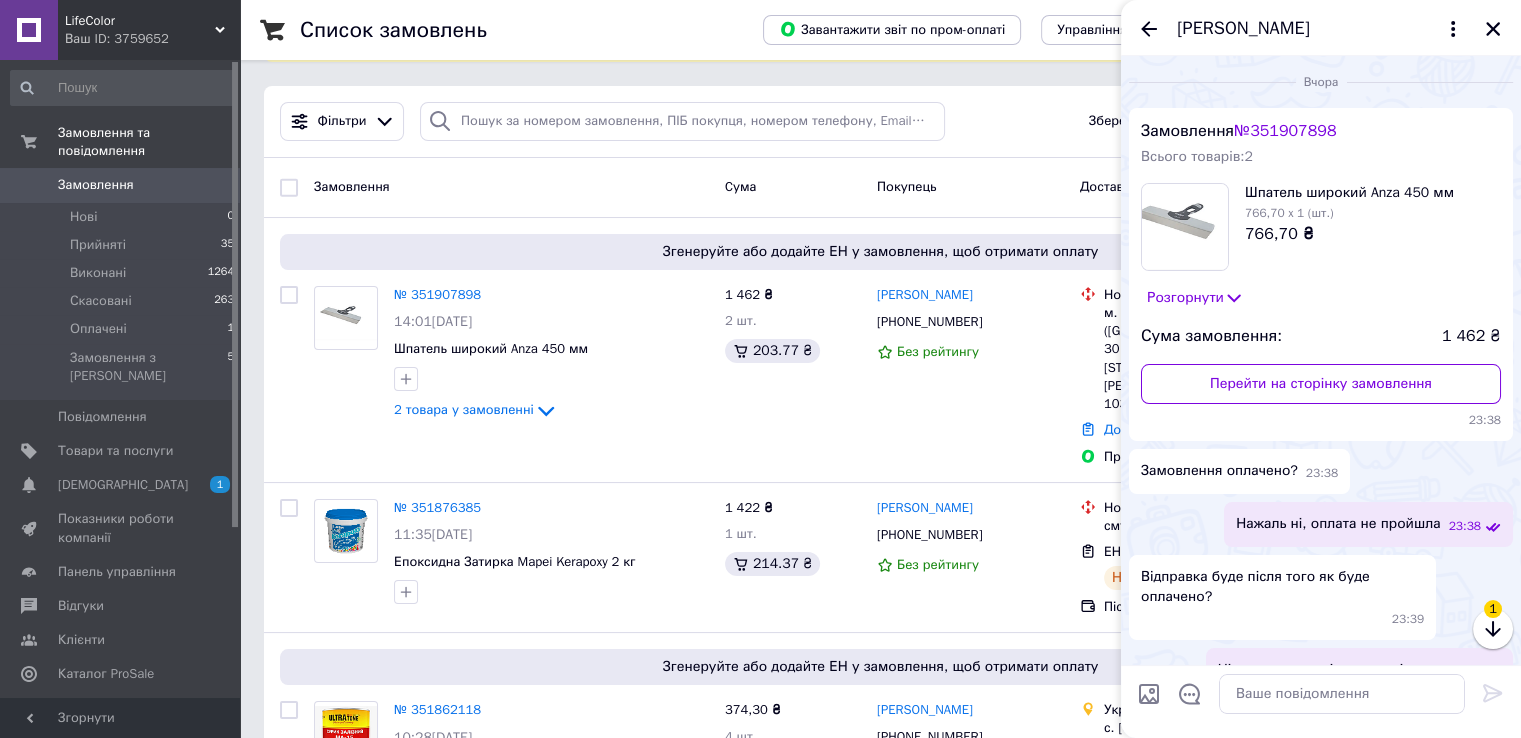 scroll, scrollTop: 292, scrollLeft: 0, axis: vertical 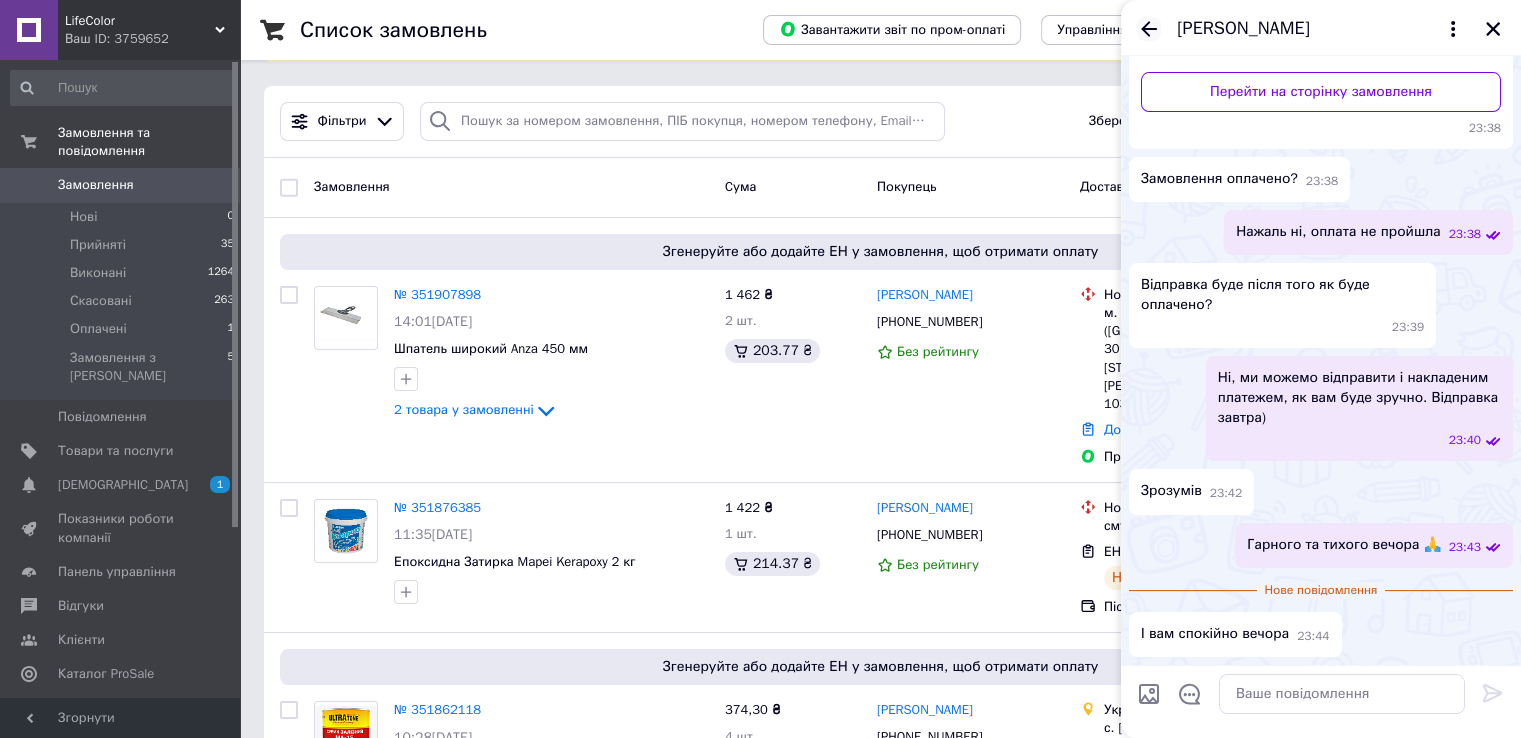 click 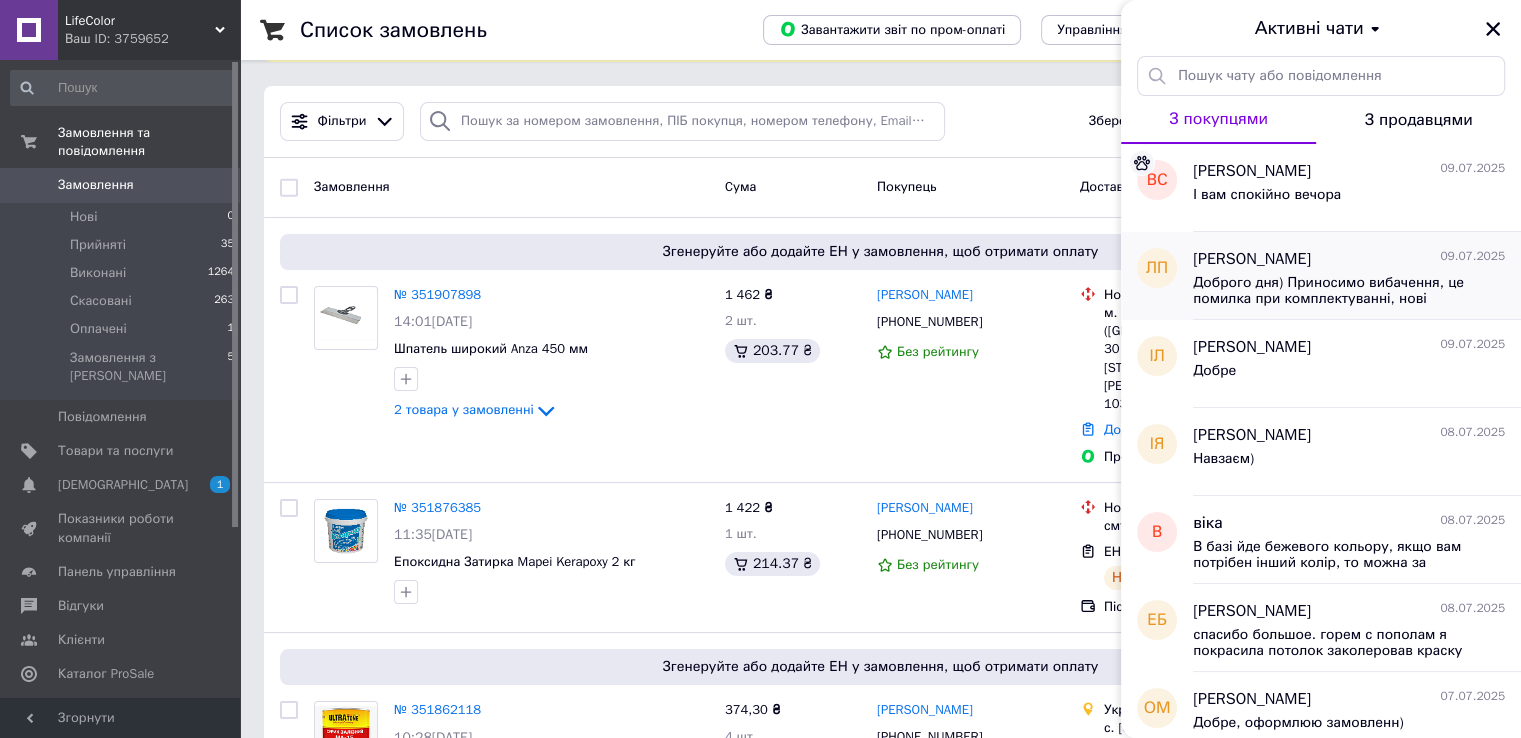 click on "Доброго дня) Приносимо вибачення, це помилка при комплектуванні, нові працівники(
Завтра відправимо вам ще одну банку за наш рахунок" at bounding box center (1335, 291) 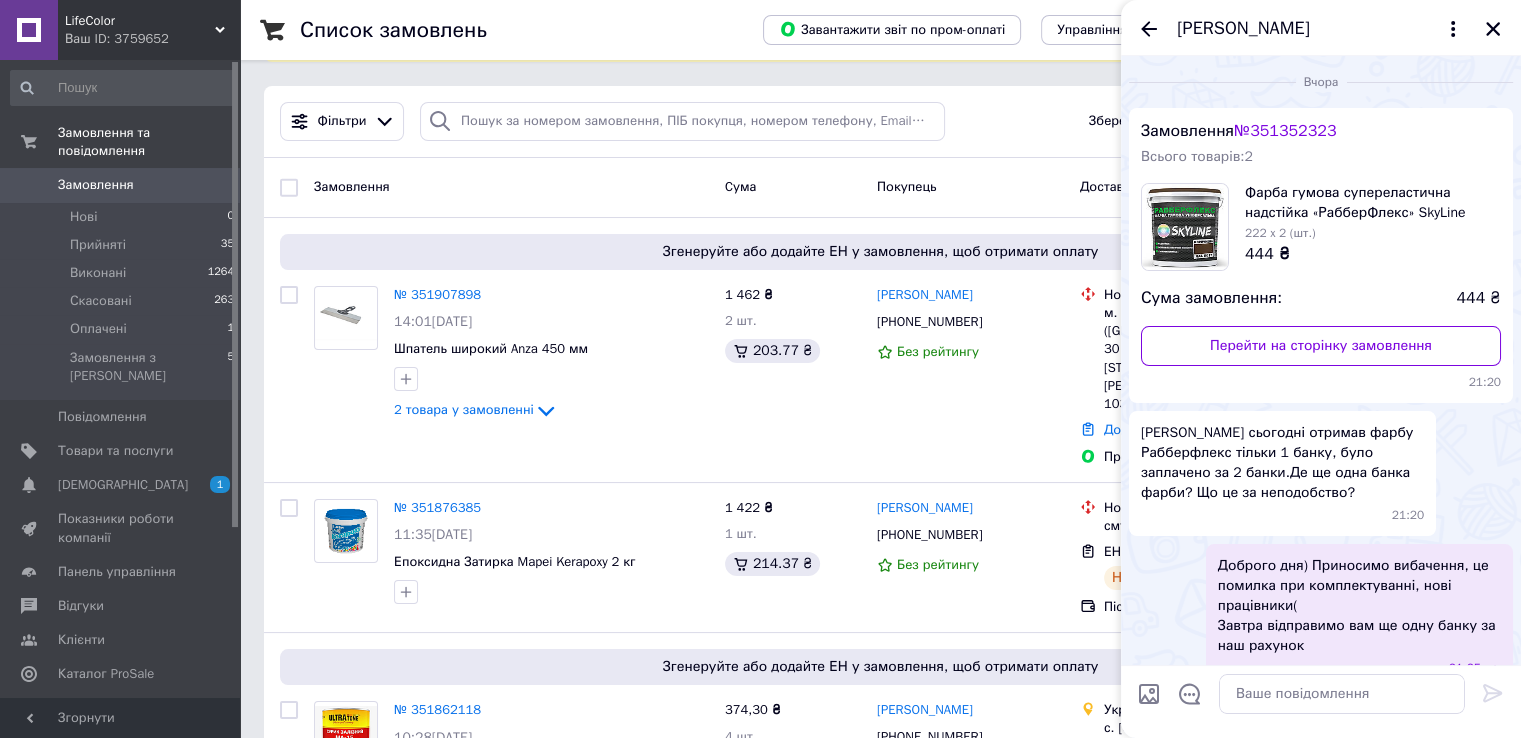 scroll, scrollTop: 32, scrollLeft: 0, axis: vertical 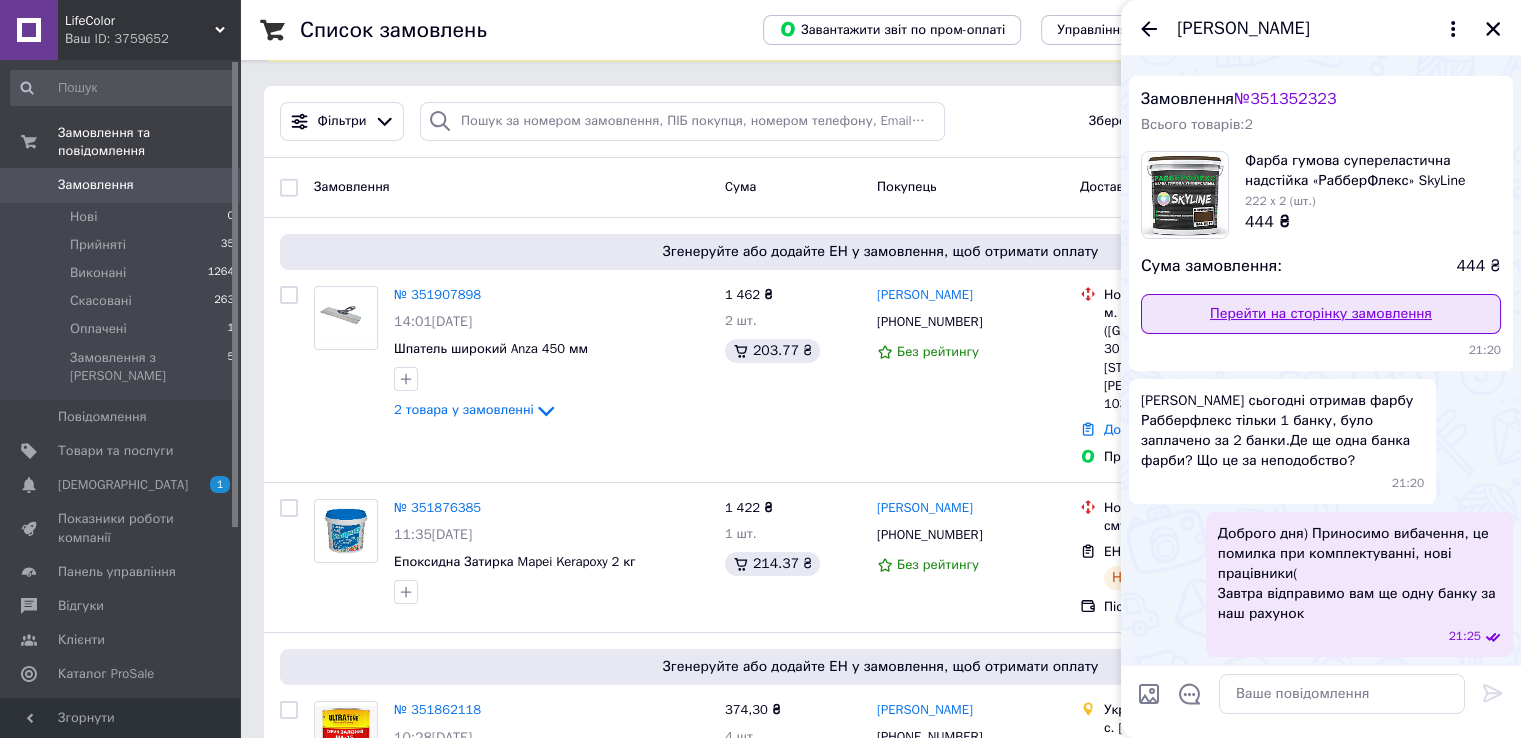 click on "Перейти на сторінку замовлення" at bounding box center [1321, 314] 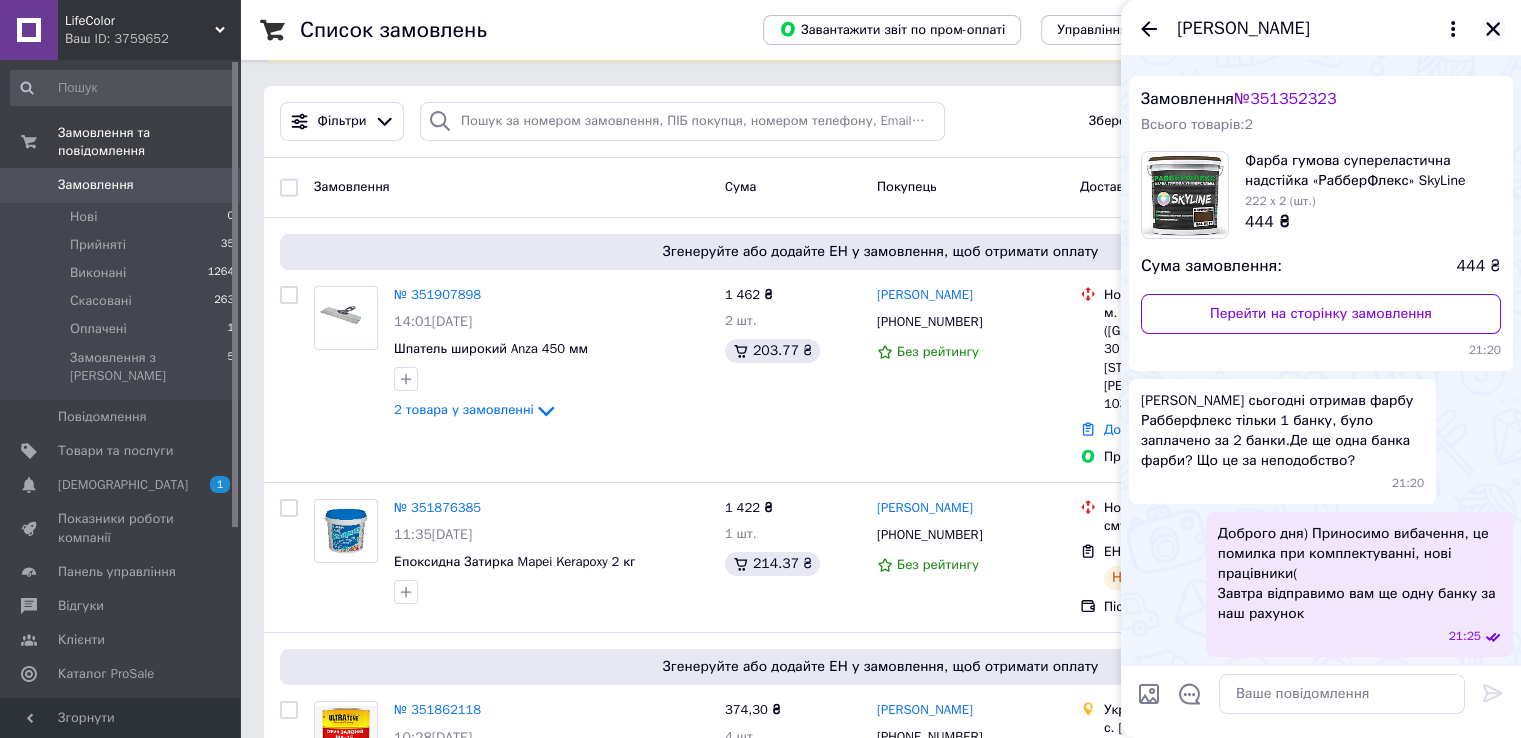 click 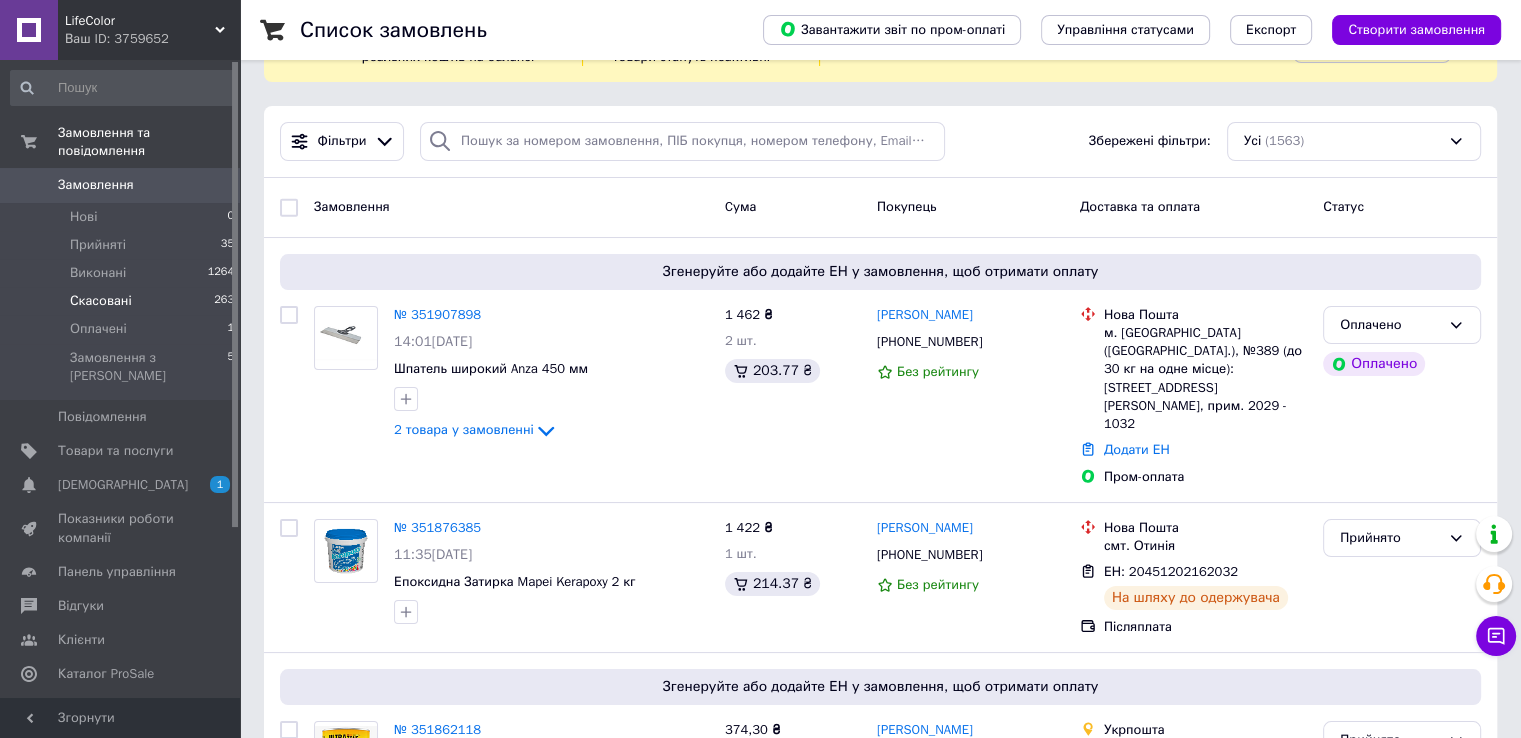 scroll, scrollTop: 0, scrollLeft: 0, axis: both 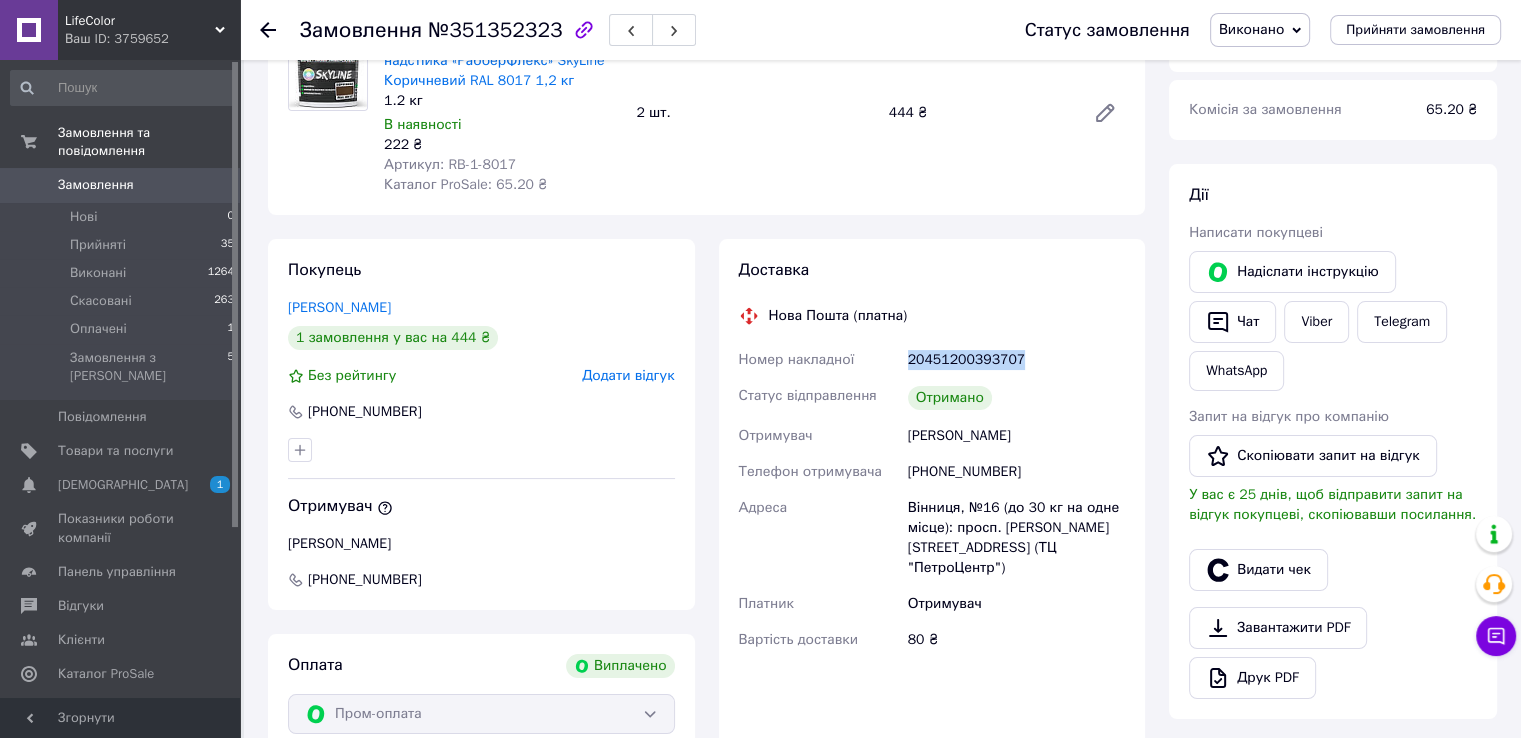 drag, startPoint x: 1027, startPoint y: 355, endPoint x: 900, endPoint y: 369, distance: 127.769325 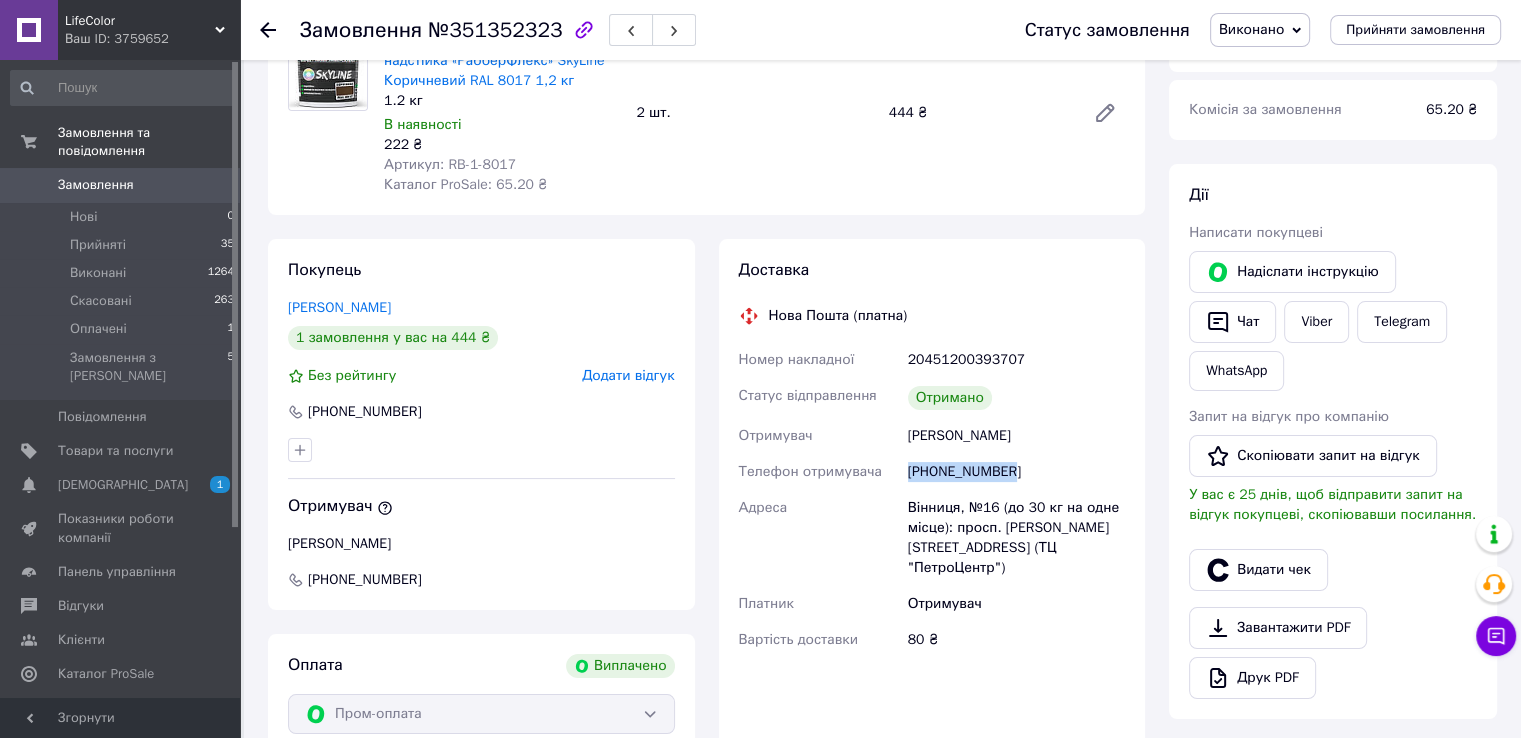 drag, startPoint x: 1009, startPoint y: 472, endPoint x: 892, endPoint y: 475, distance: 117.03845 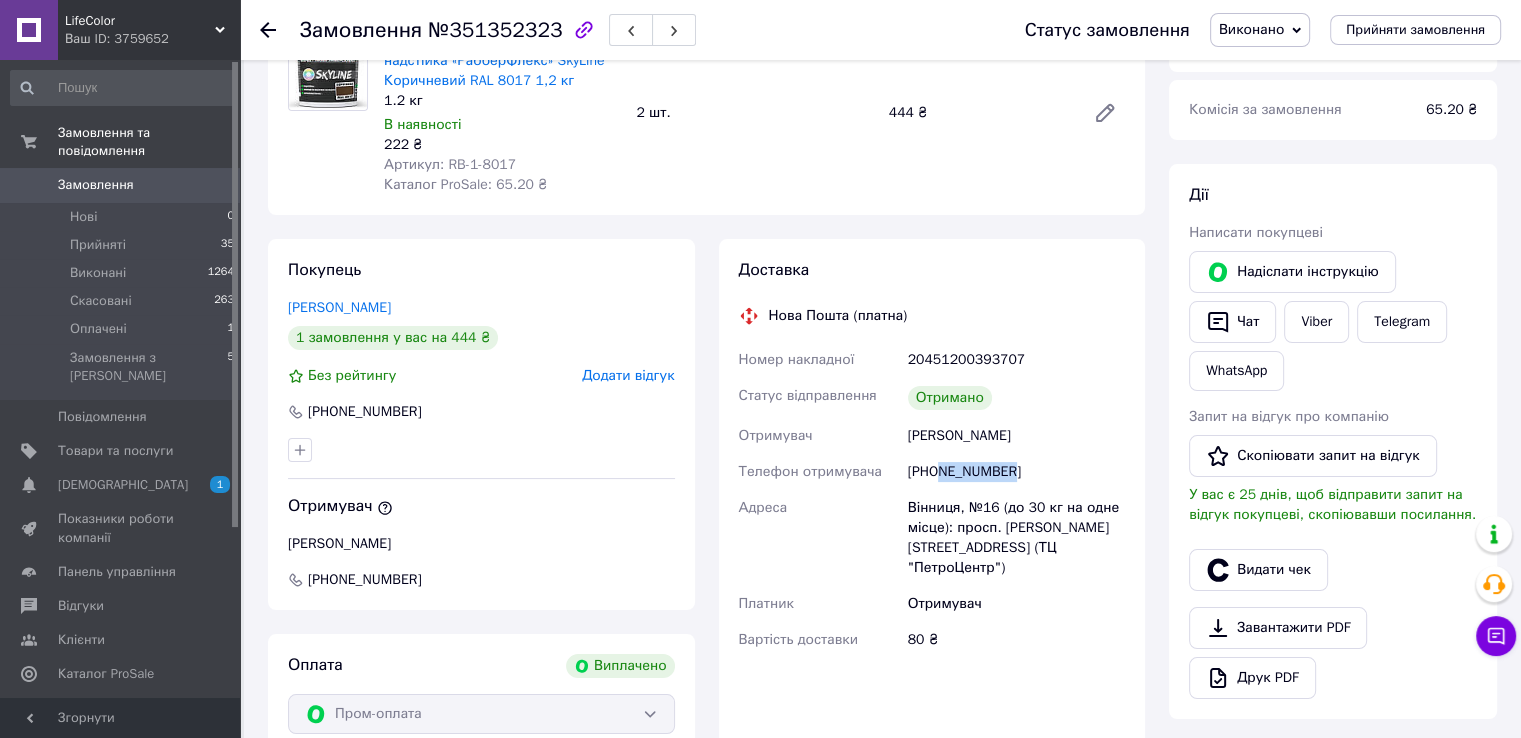 drag, startPoint x: 1007, startPoint y: 474, endPoint x: 943, endPoint y: 473, distance: 64.00781 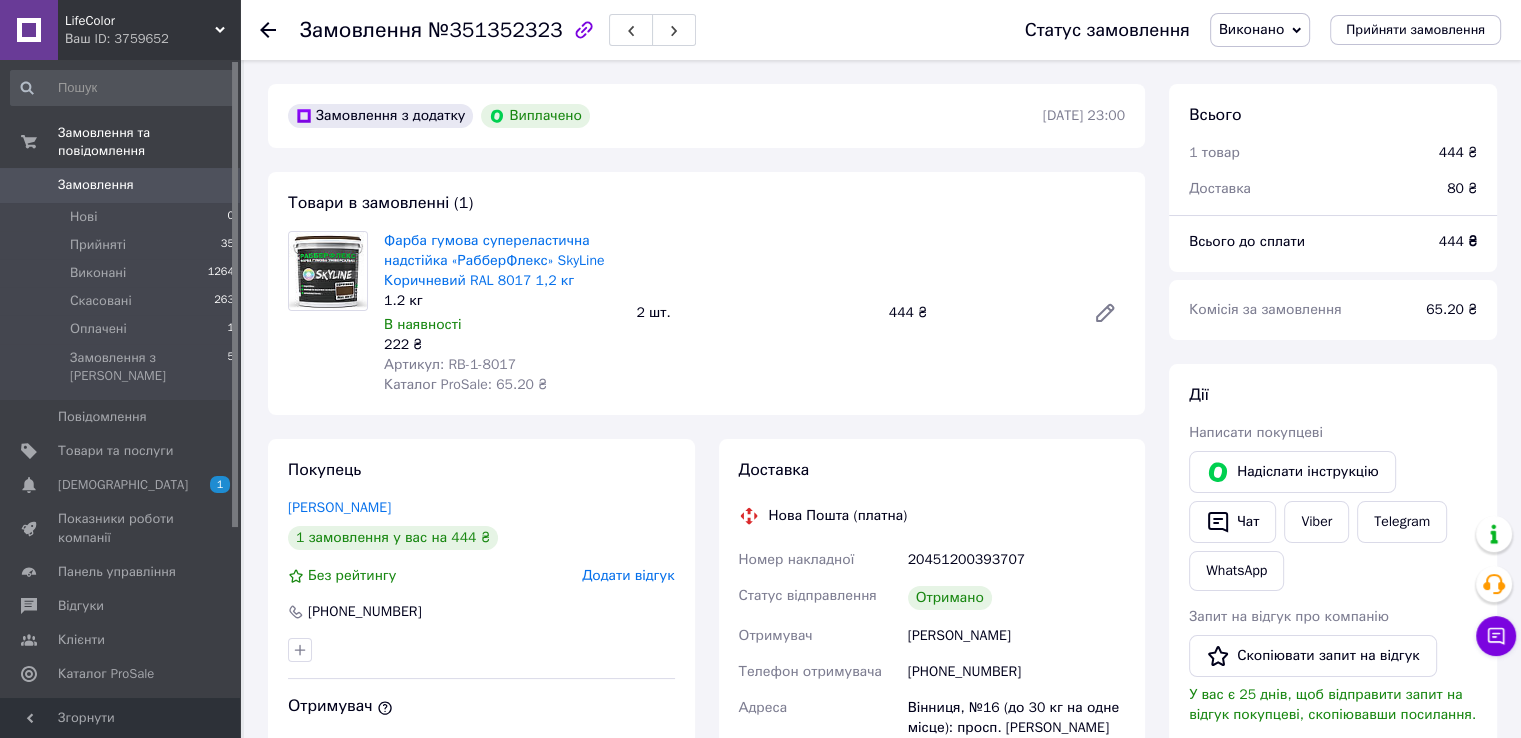 click 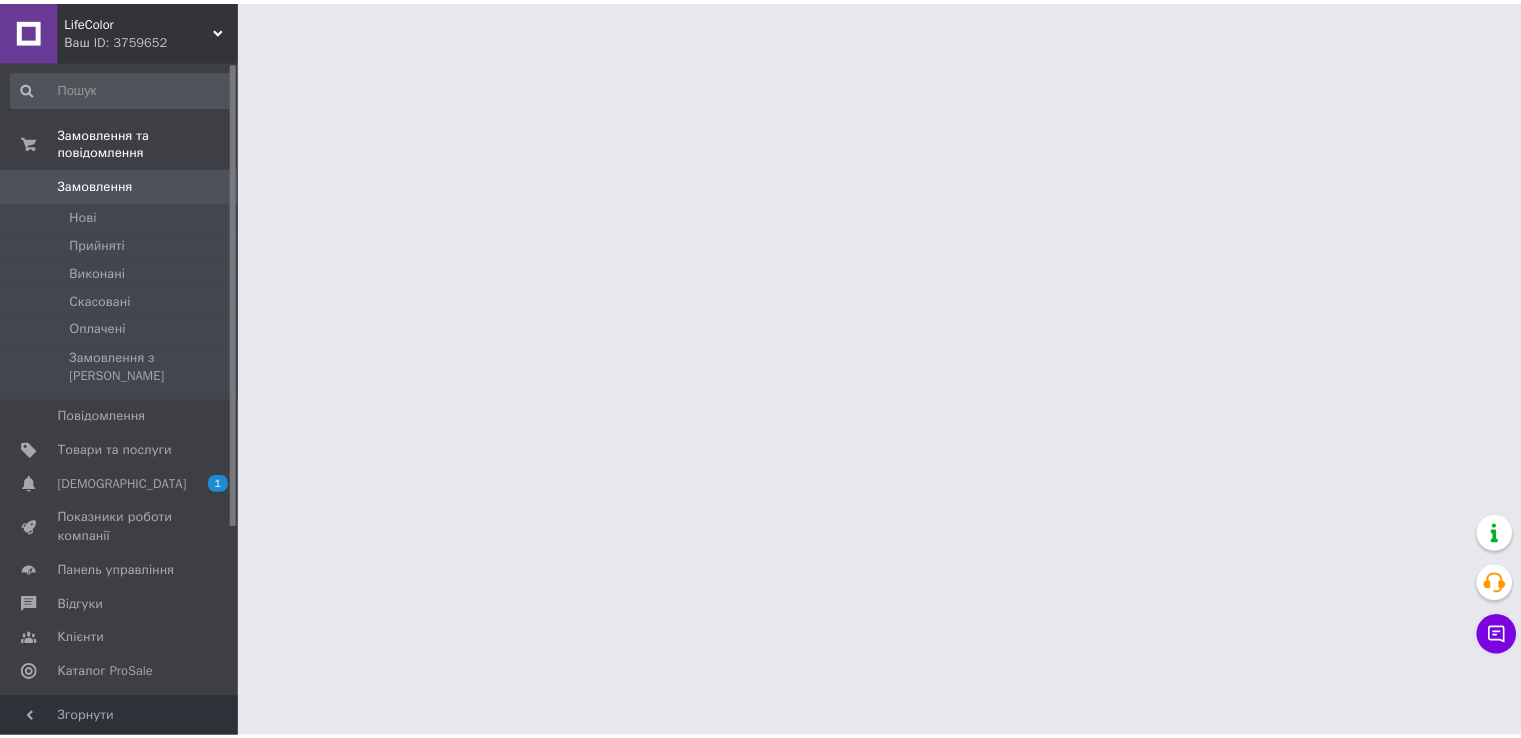 scroll, scrollTop: 0, scrollLeft: 0, axis: both 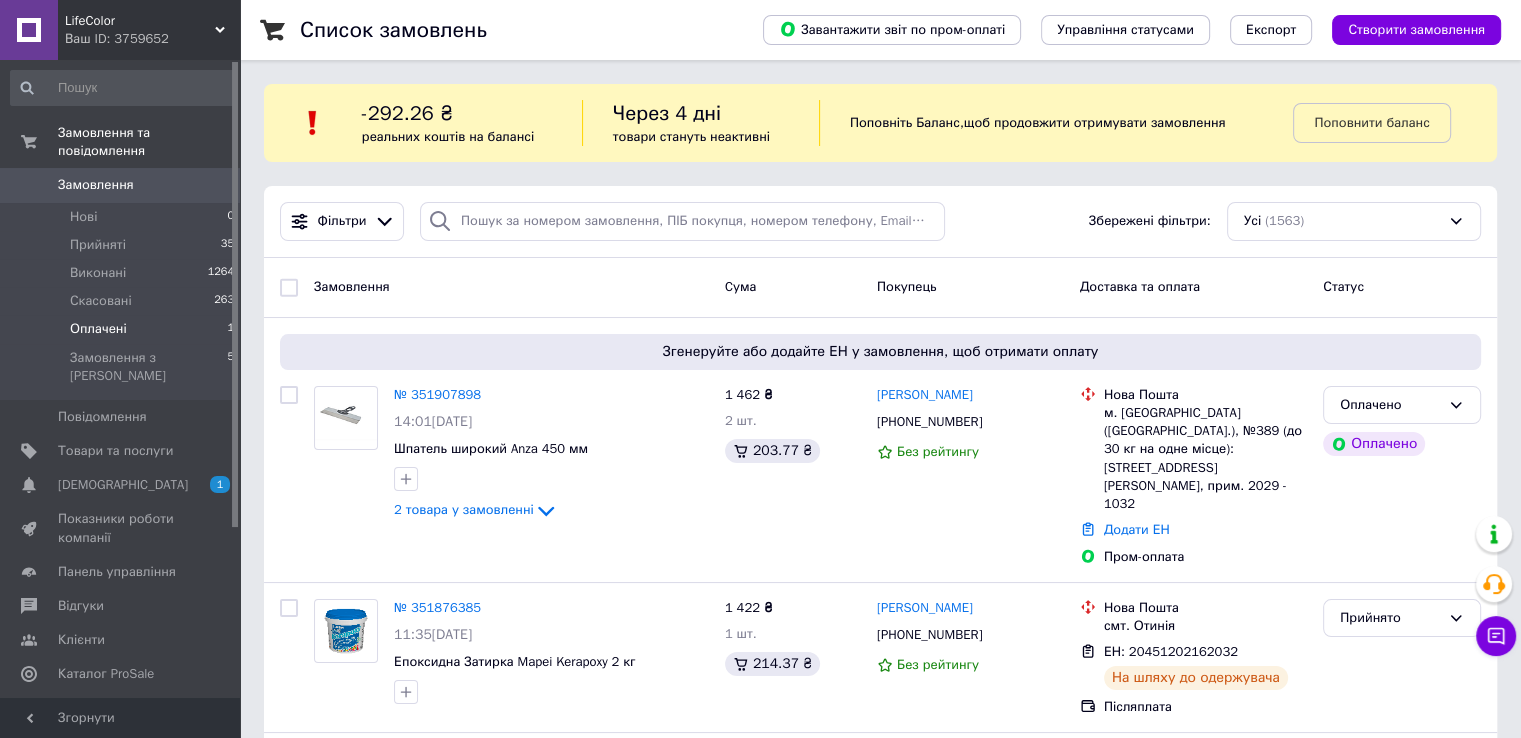 click on "Оплачені 1" at bounding box center (123, 329) 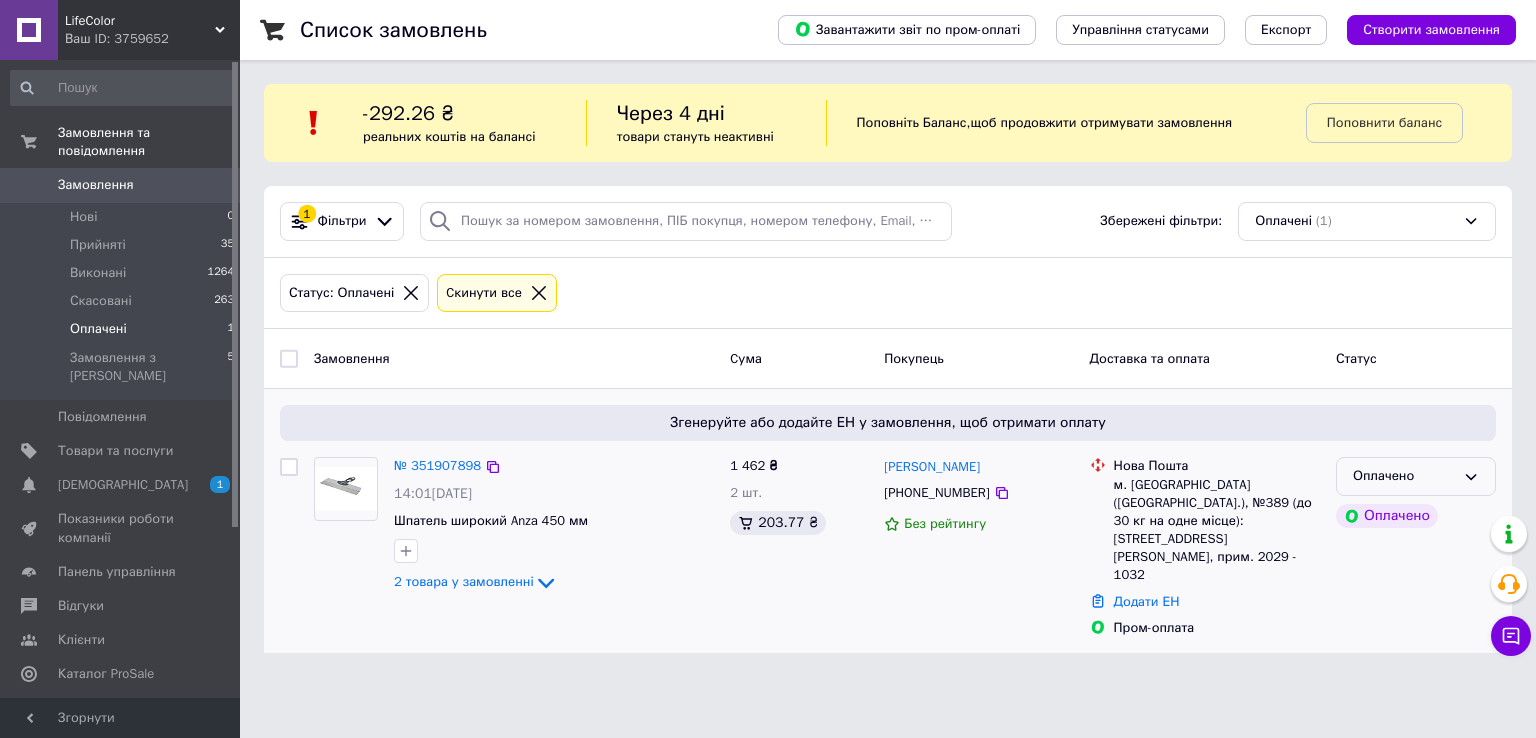 click on "Оплачено" at bounding box center (1404, 476) 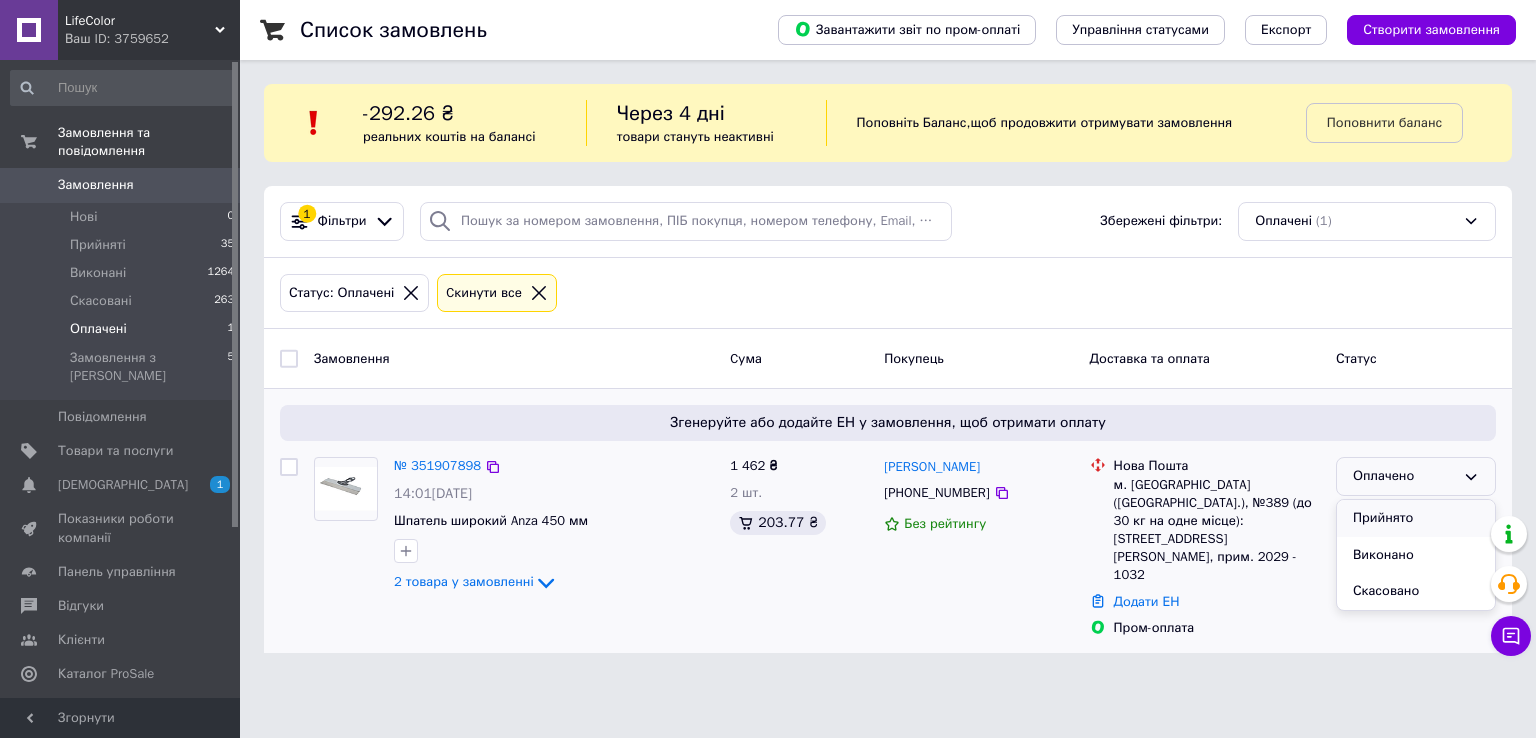 click on "Прийнято" at bounding box center [1416, 518] 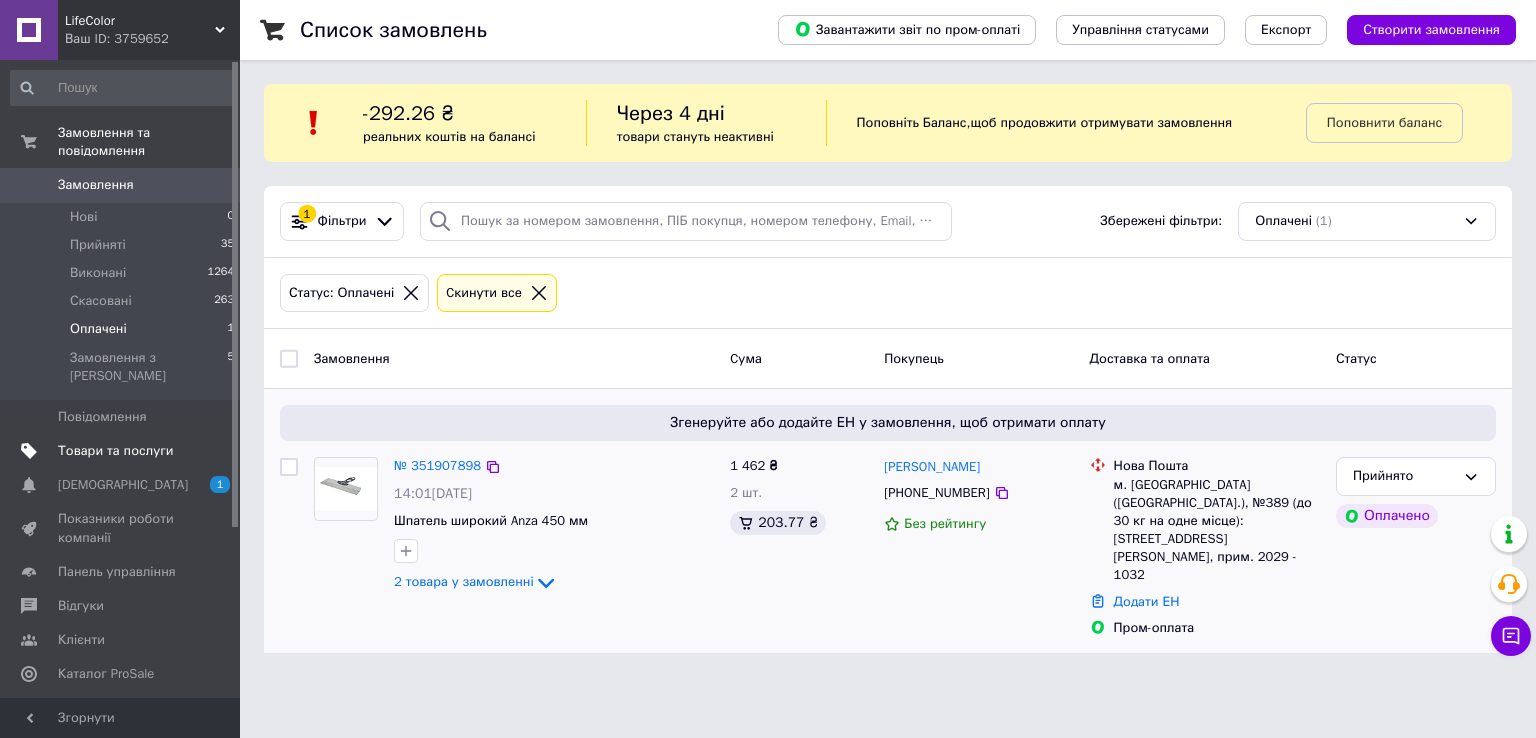 click on "Товари та послуги" at bounding box center (115, 451) 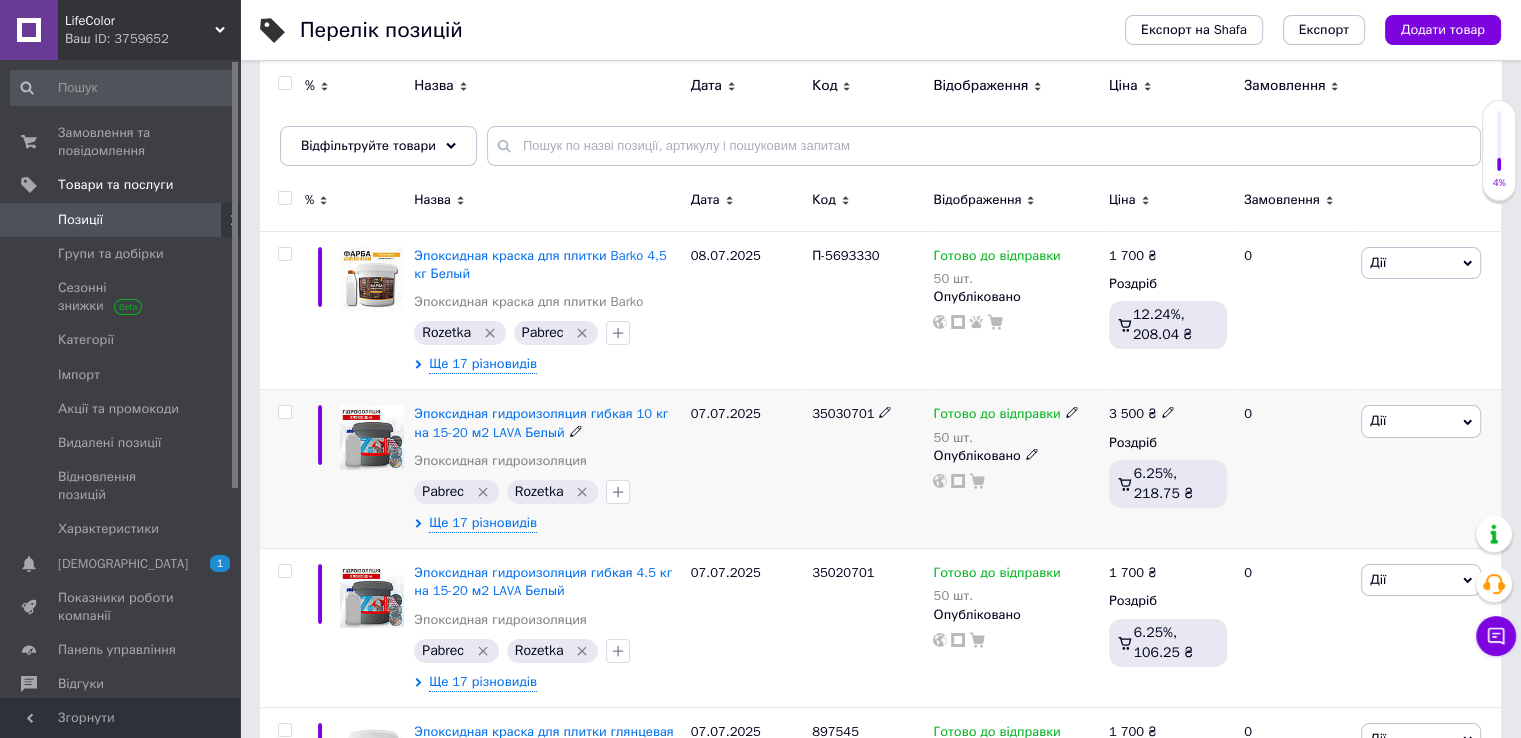 scroll, scrollTop: 0, scrollLeft: 0, axis: both 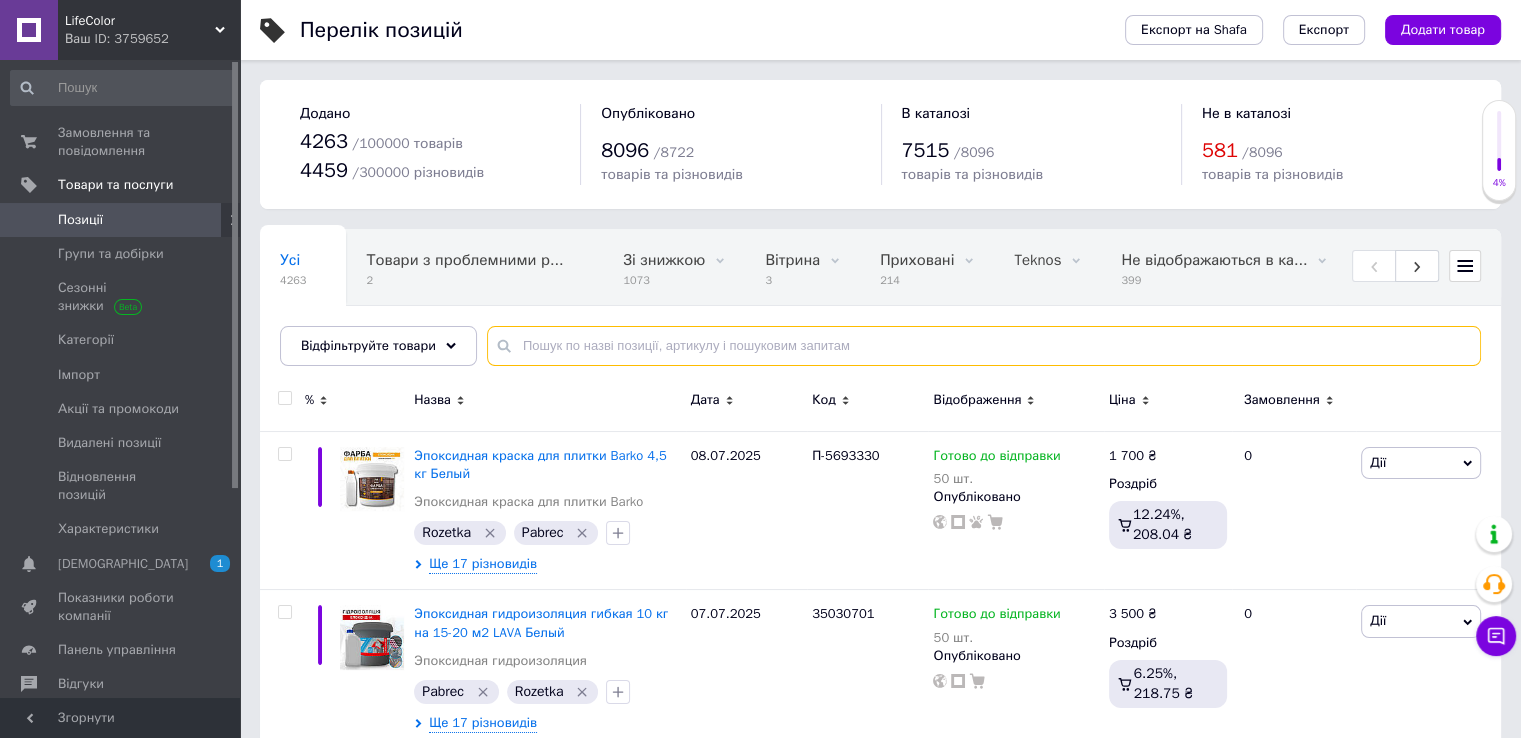 click at bounding box center [984, 346] 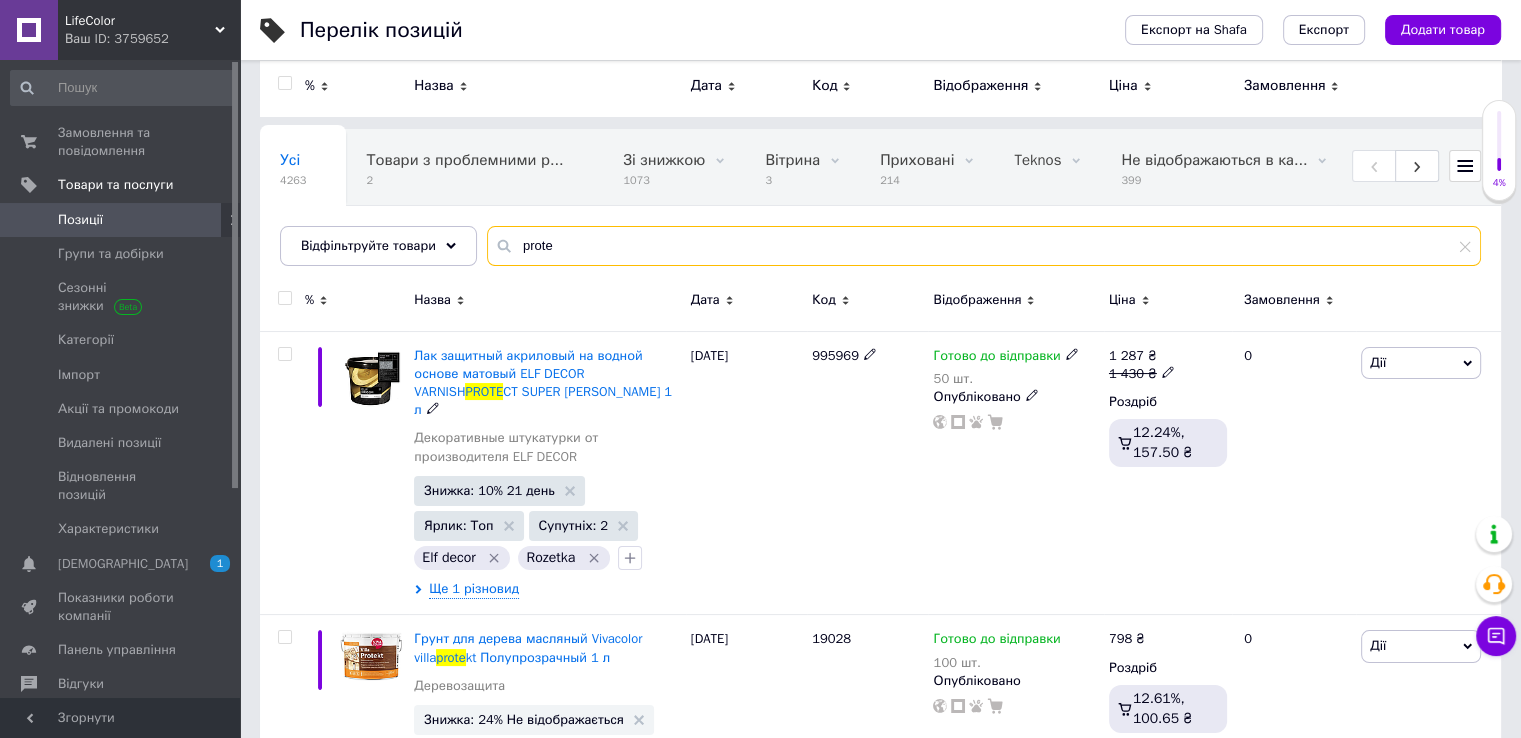 scroll, scrollTop: 0, scrollLeft: 0, axis: both 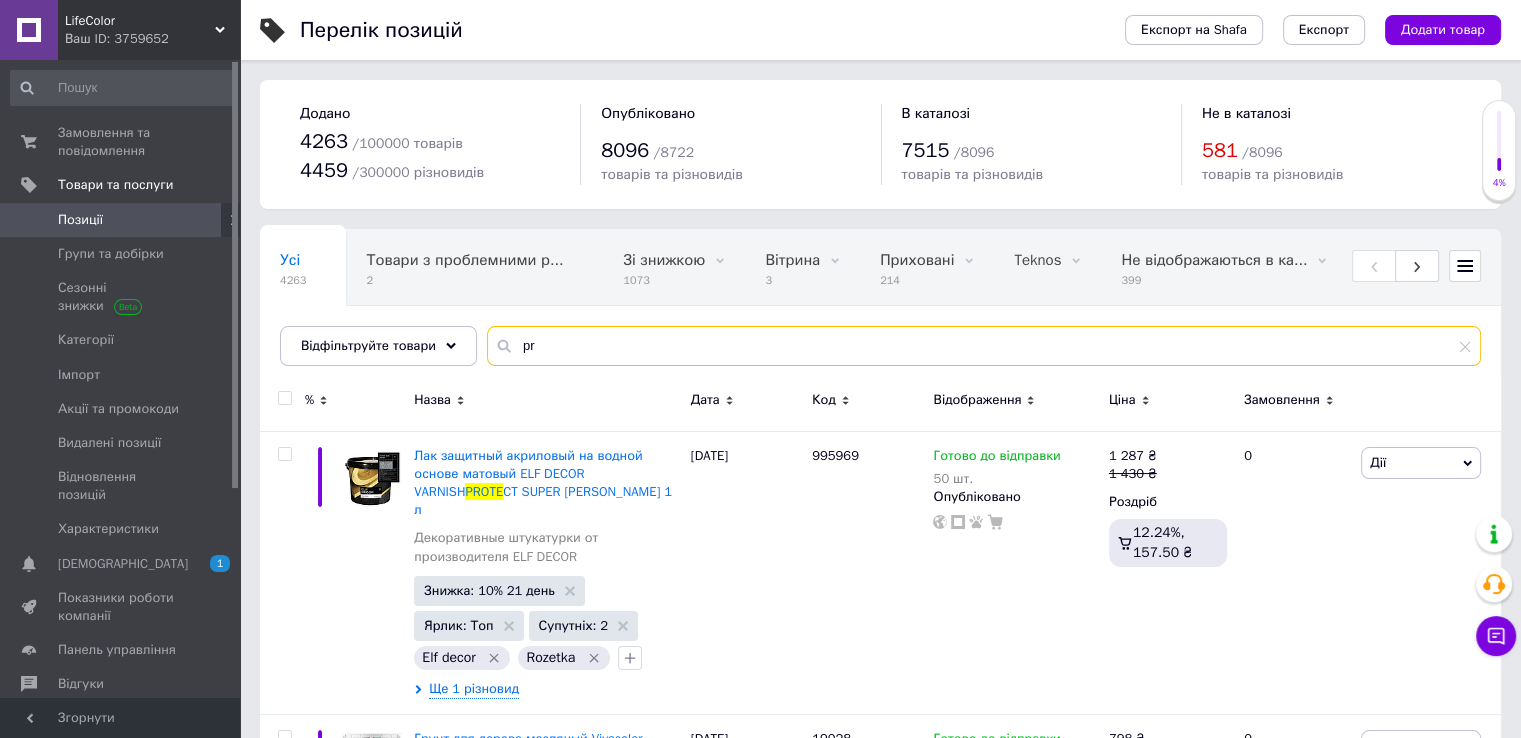 type on "p" 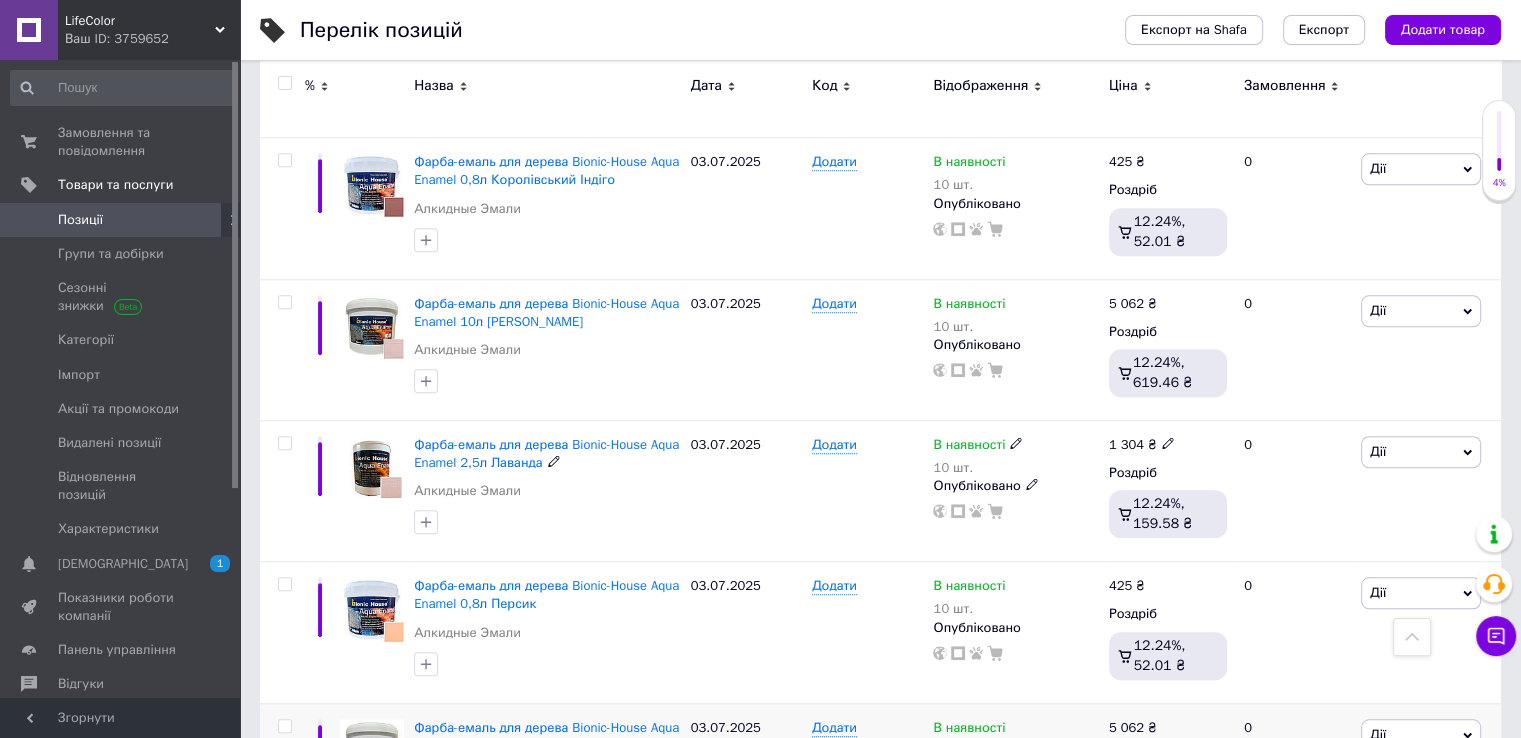 scroll, scrollTop: 16742, scrollLeft: 0, axis: vertical 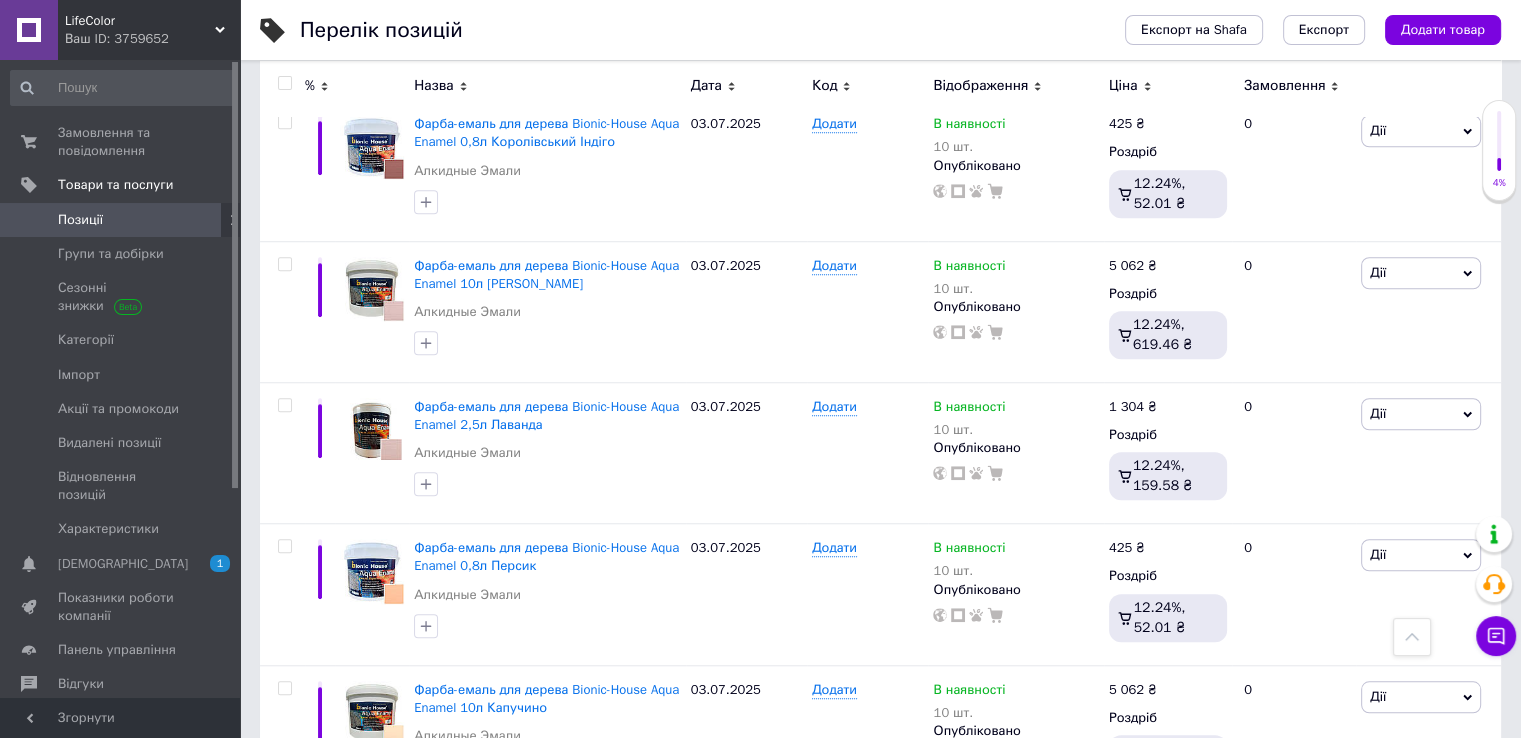 type on "пф-115" 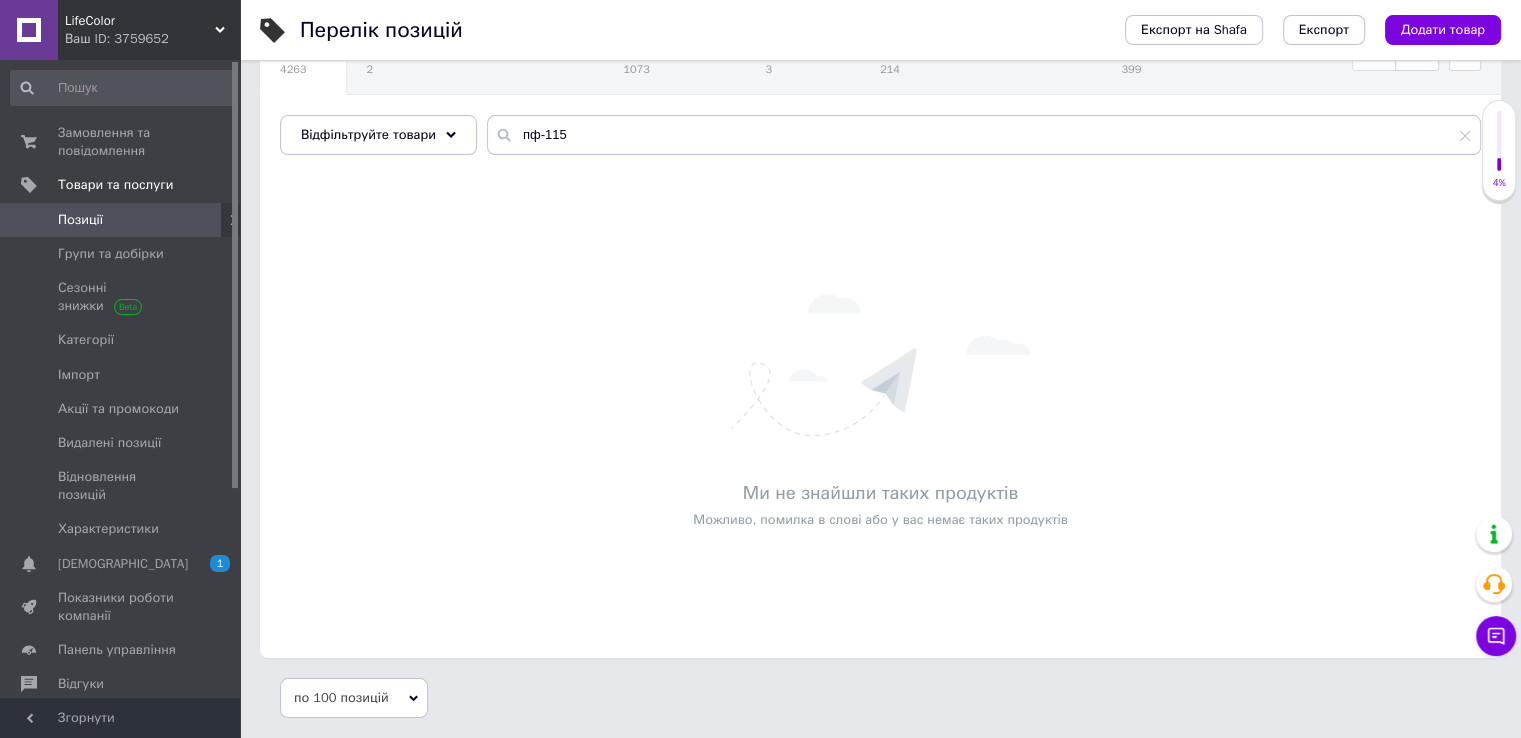 scroll, scrollTop: 210, scrollLeft: 0, axis: vertical 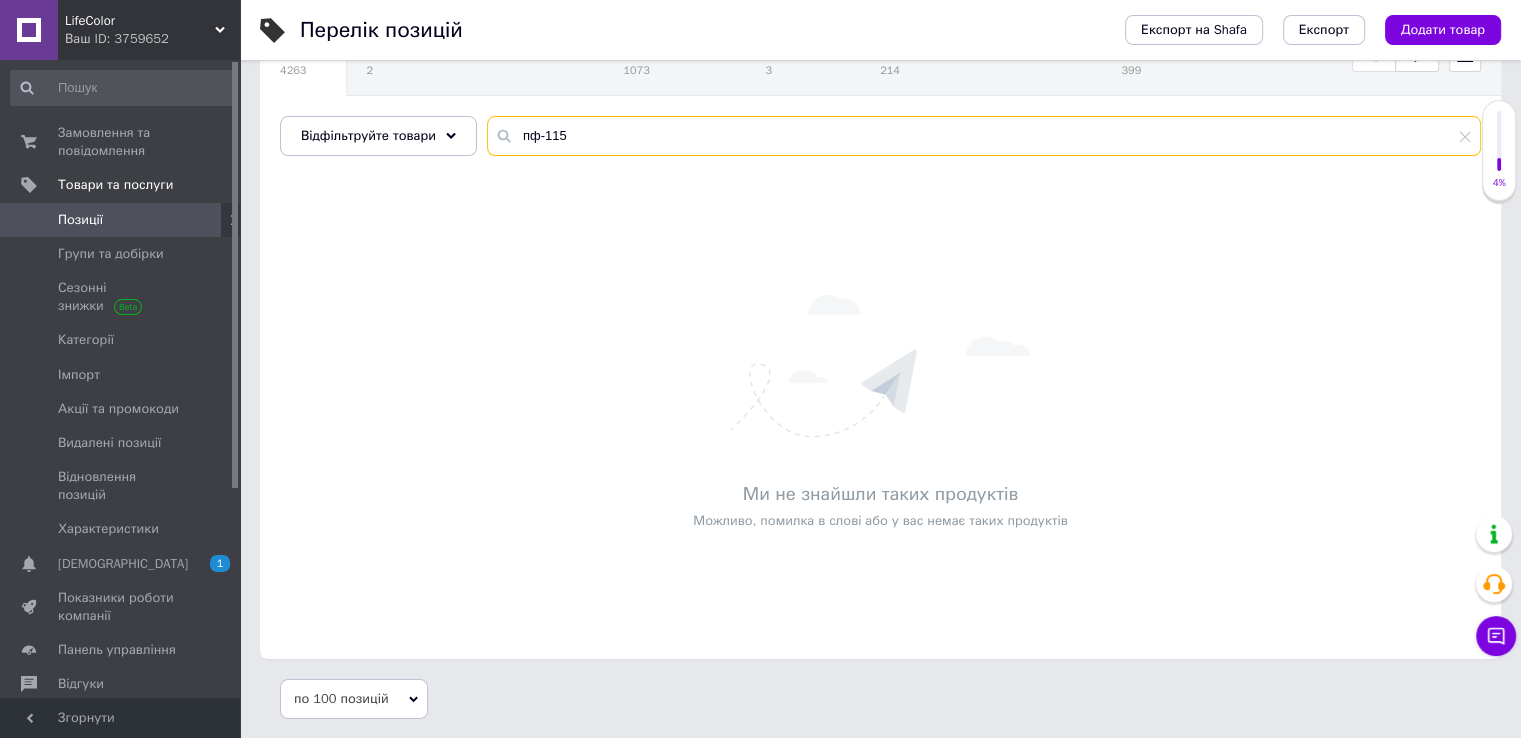 drag, startPoint x: 560, startPoint y: 136, endPoint x: 515, endPoint y: 146, distance: 46.09772 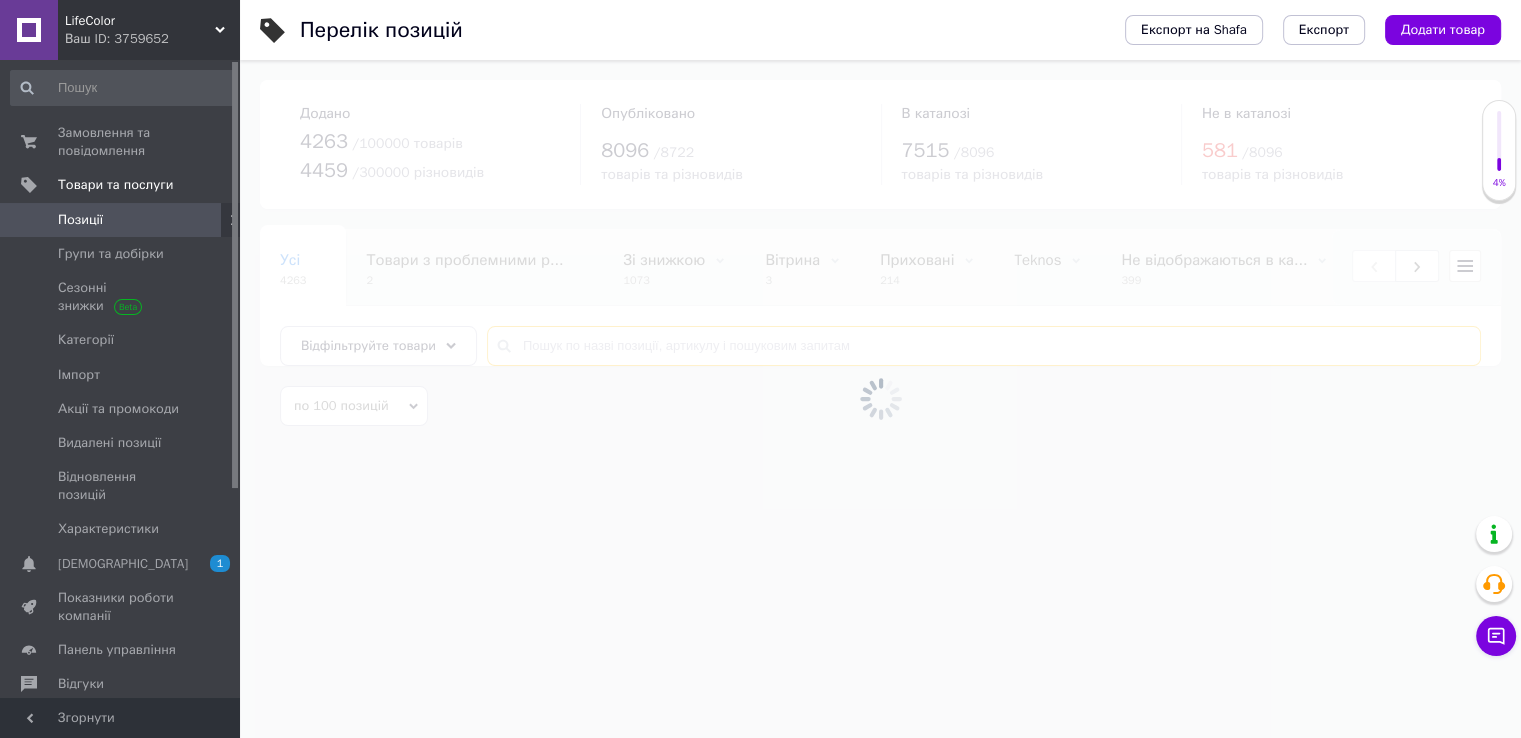 scroll, scrollTop: 0, scrollLeft: 0, axis: both 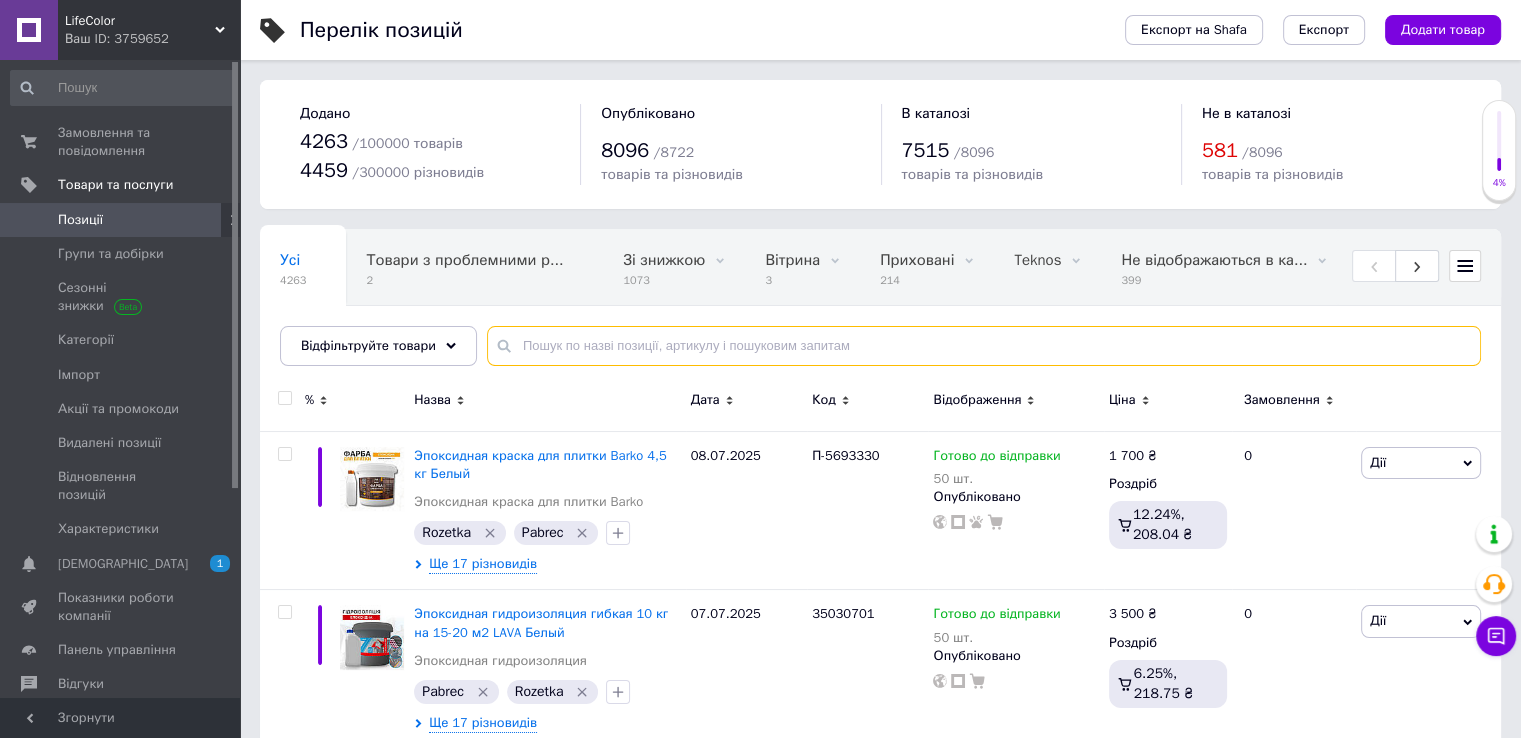 click at bounding box center (984, 346) 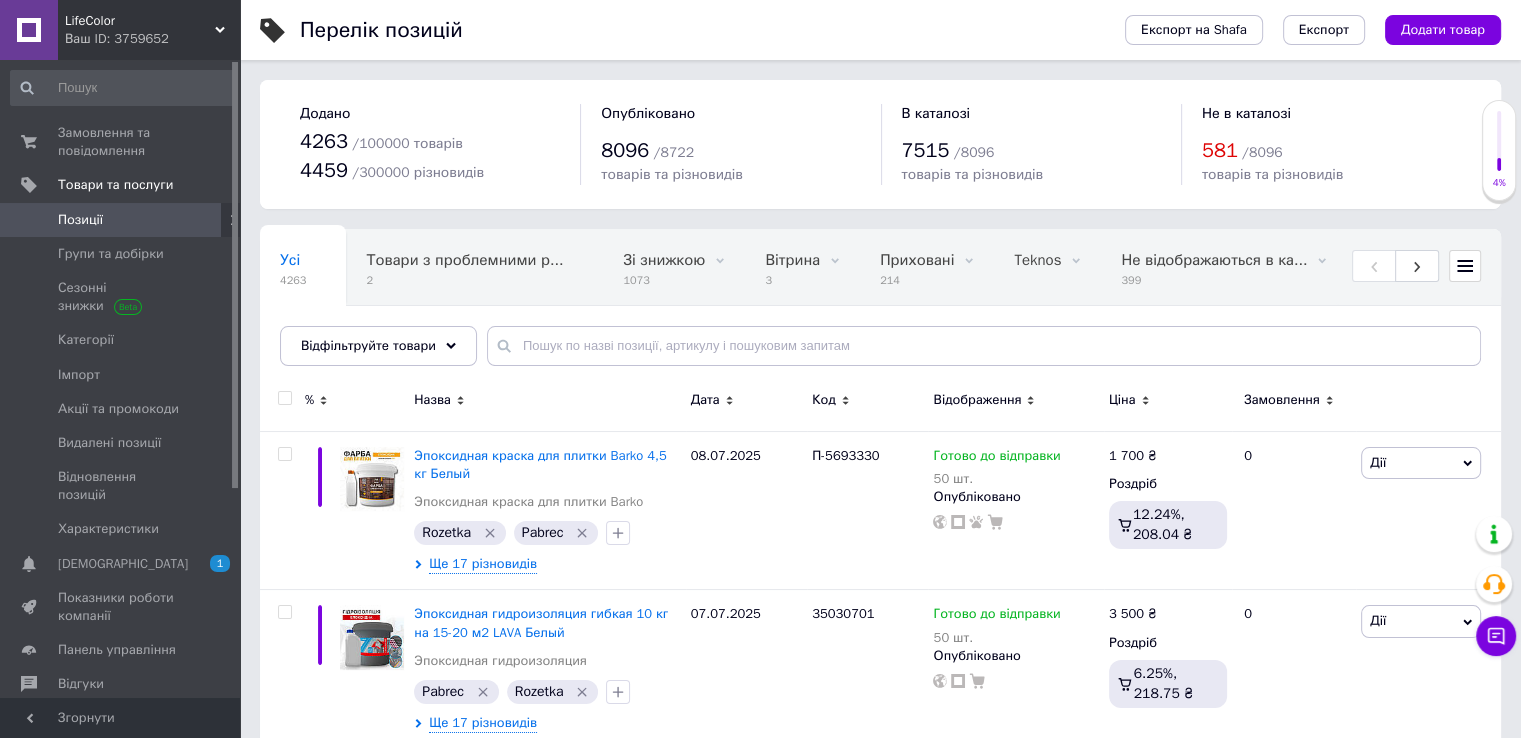 click on "Ваш ID: 3759652" at bounding box center [152, 39] 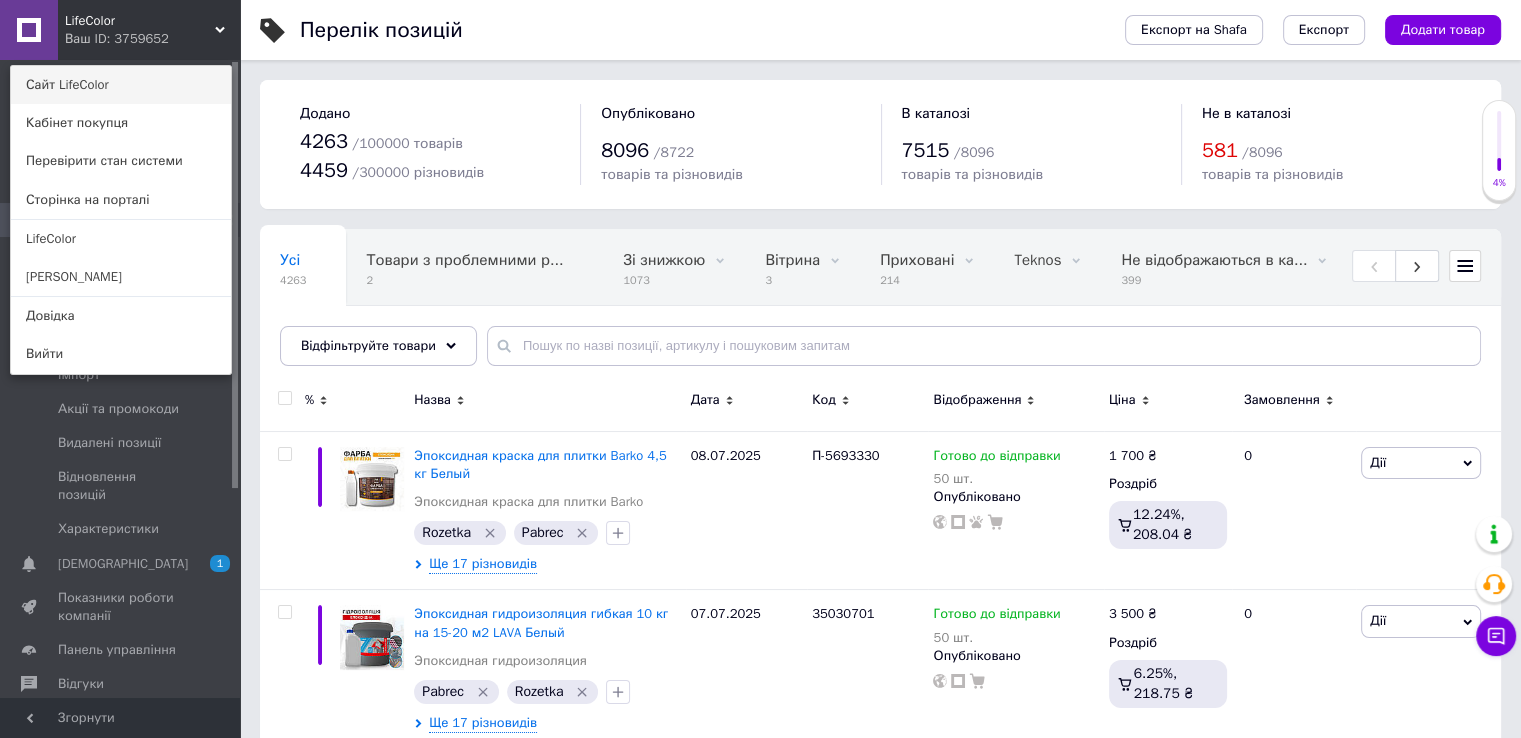 click on "Сайт LifeColor" at bounding box center [121, 85] 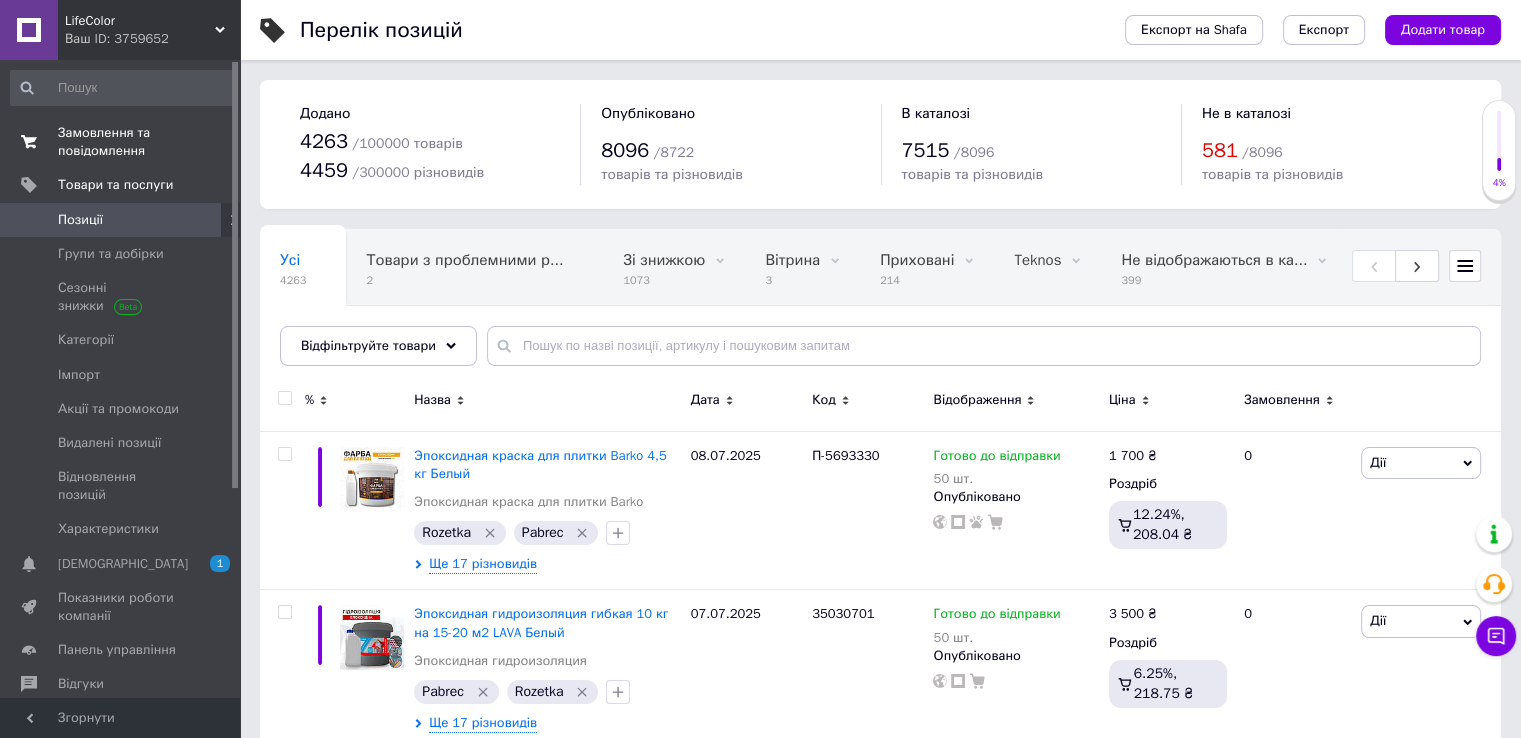 click on "Замовлення та повідомлення" at bounding box center (121, 142) 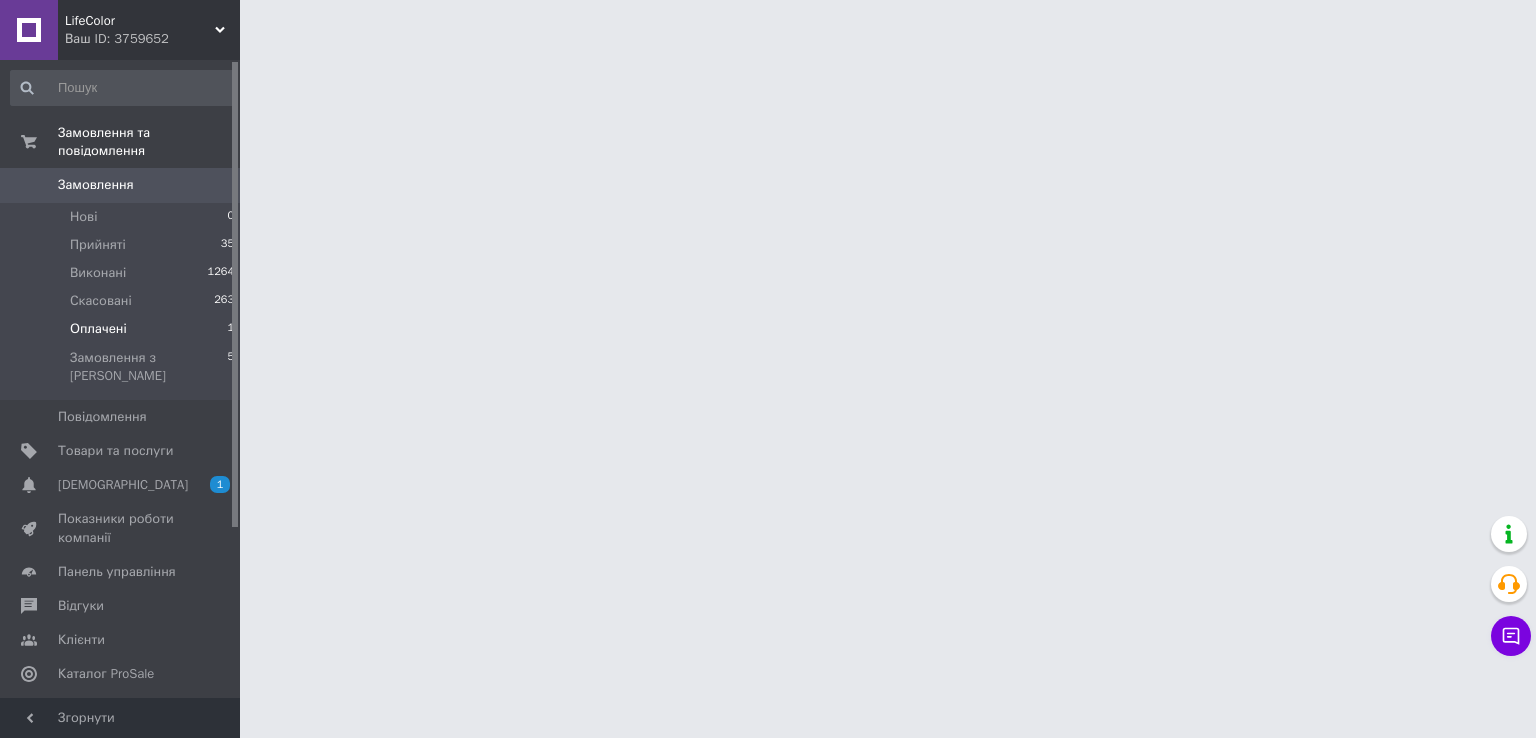 click on "Оплачені 1" at bounding box center [123, 329] 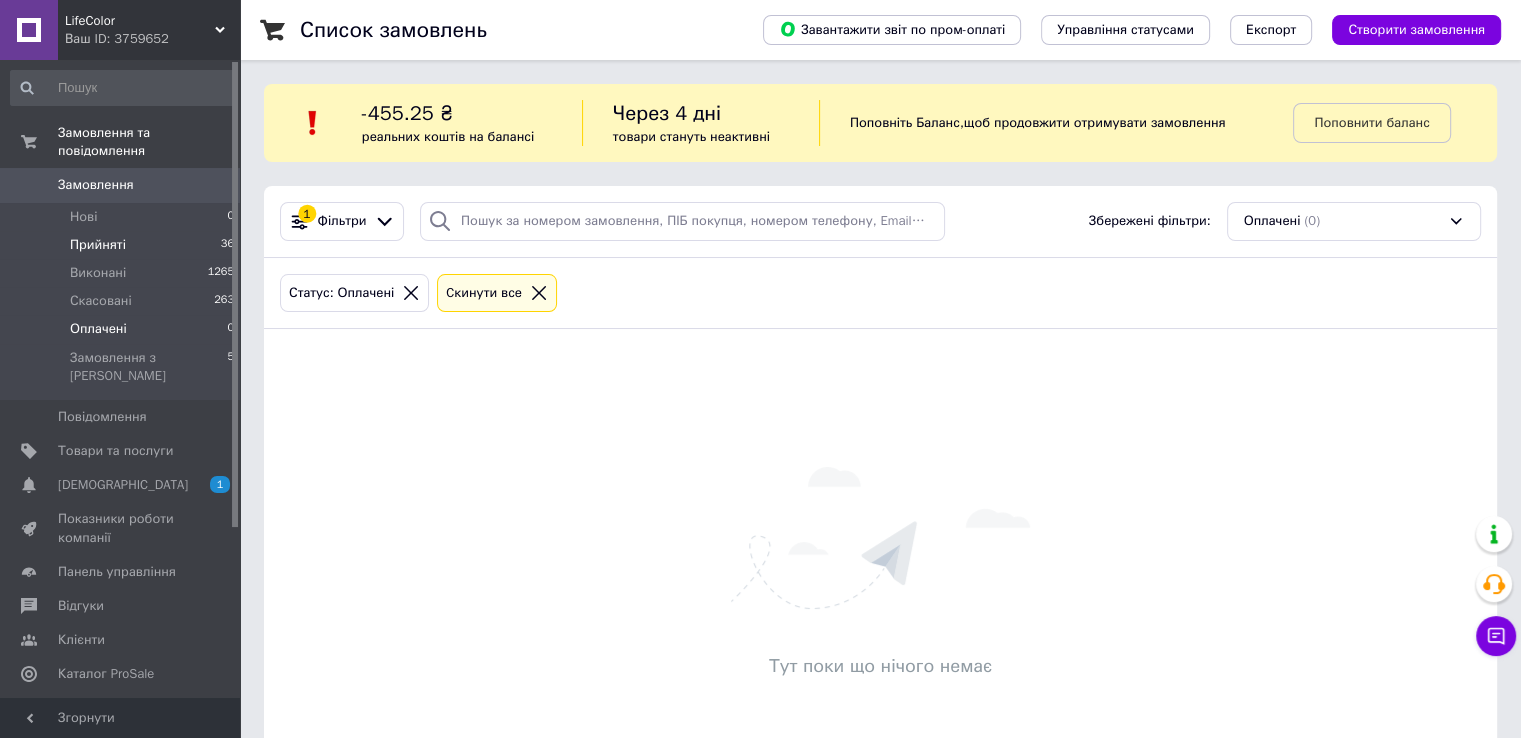 click on "Прийняті" at bounding box center (98, 245) 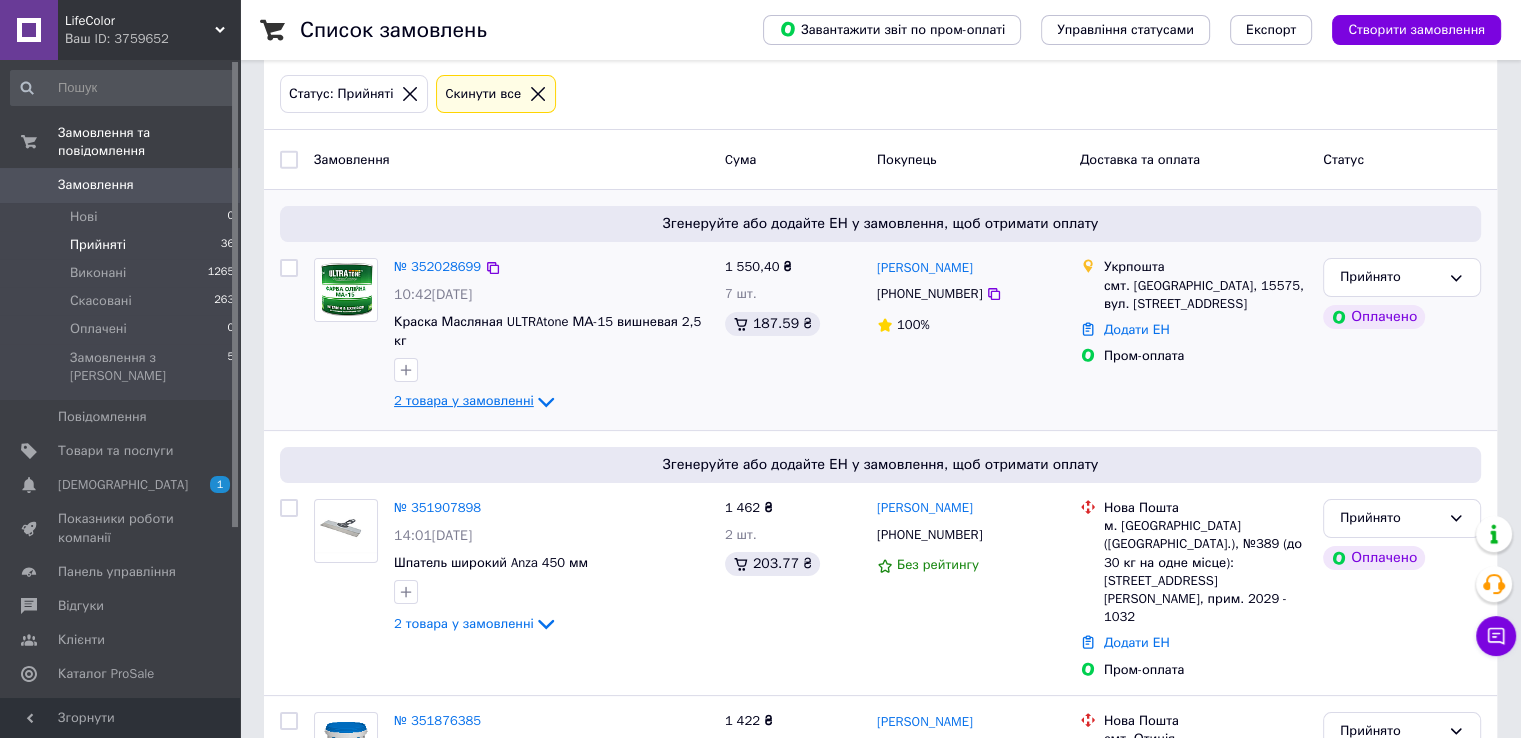 scroll, scrollTop: 200, scrollLeft: 0, axis: vertical 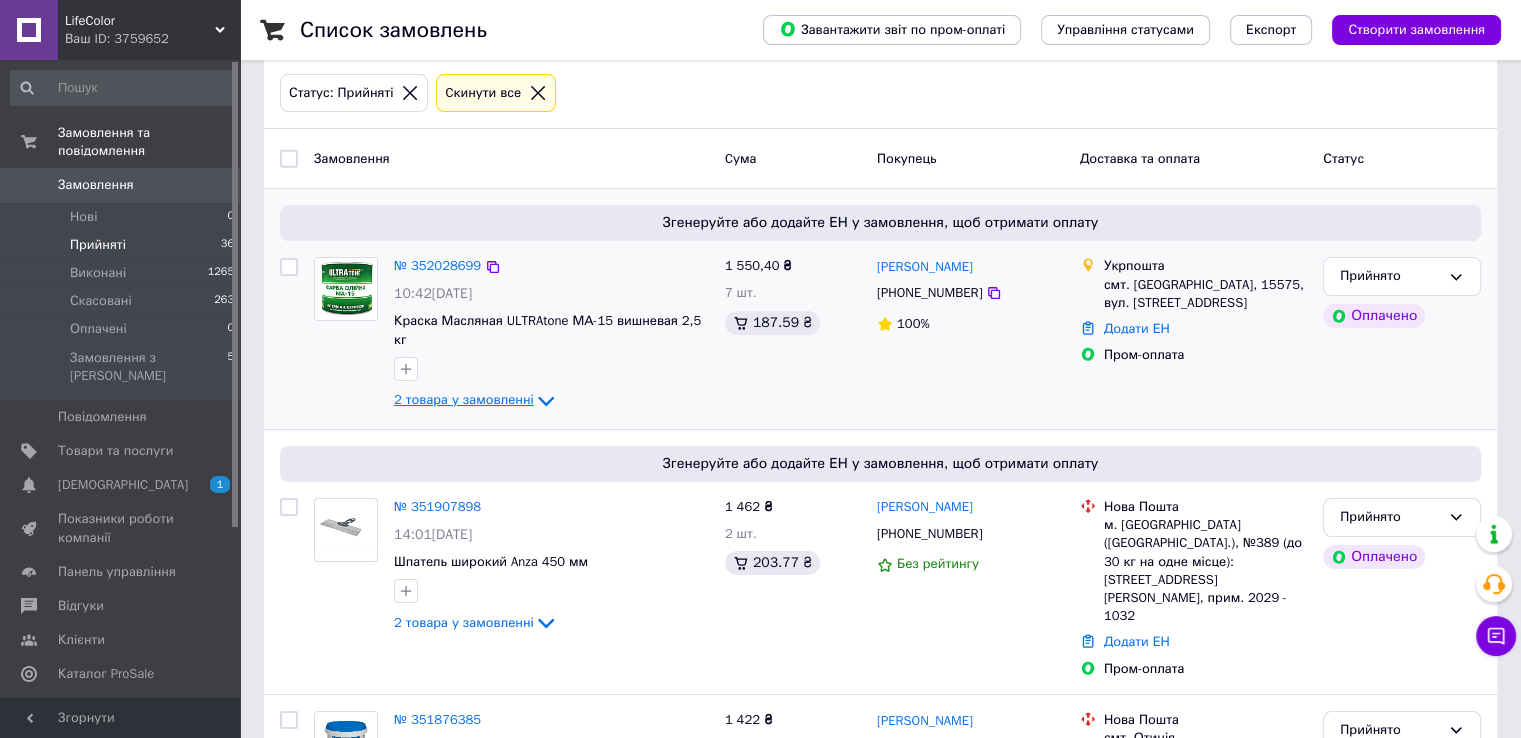click on "2 товара у замовленні" at bounding box center (464, 400) 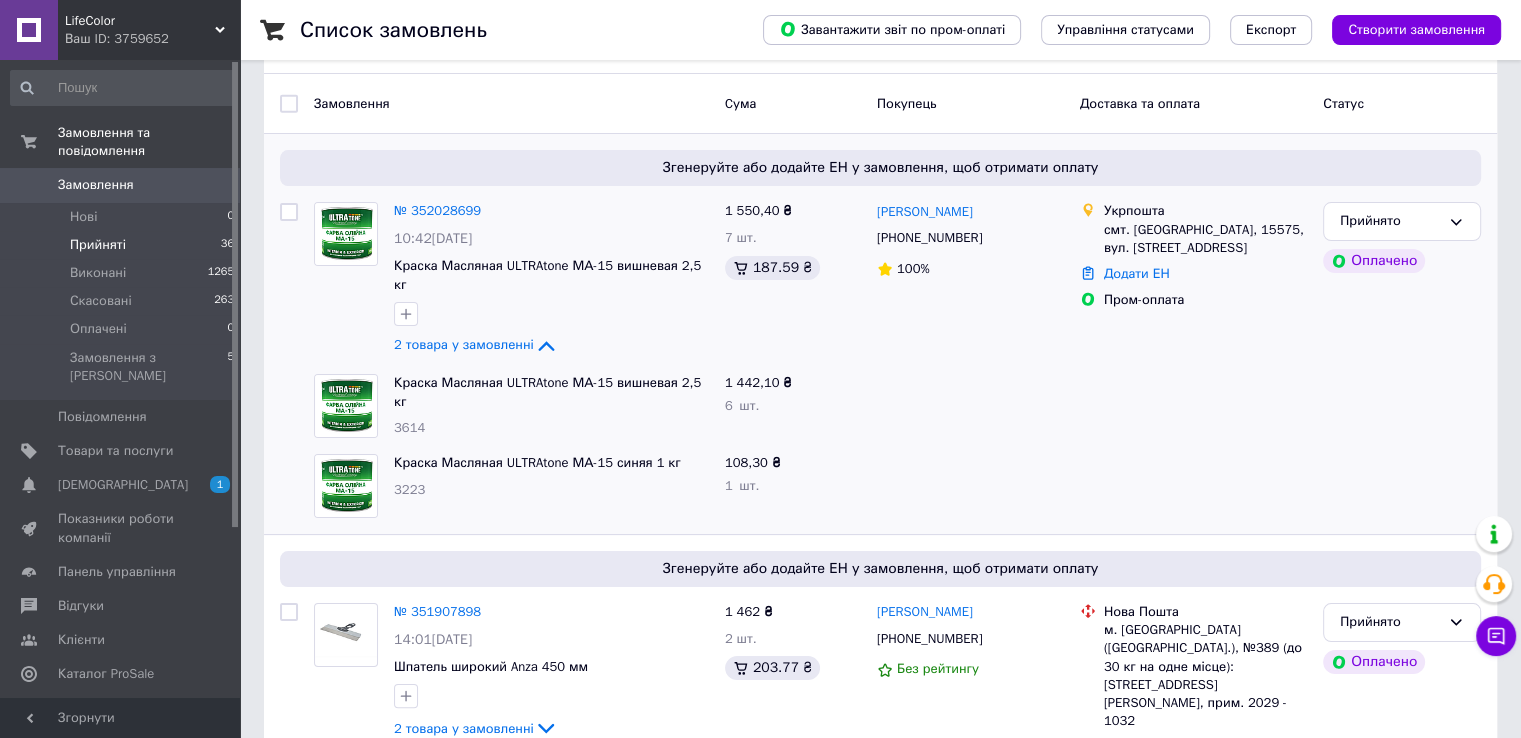 scroll, scrollTop: 300, scrollLeft: 0, axis: vertical 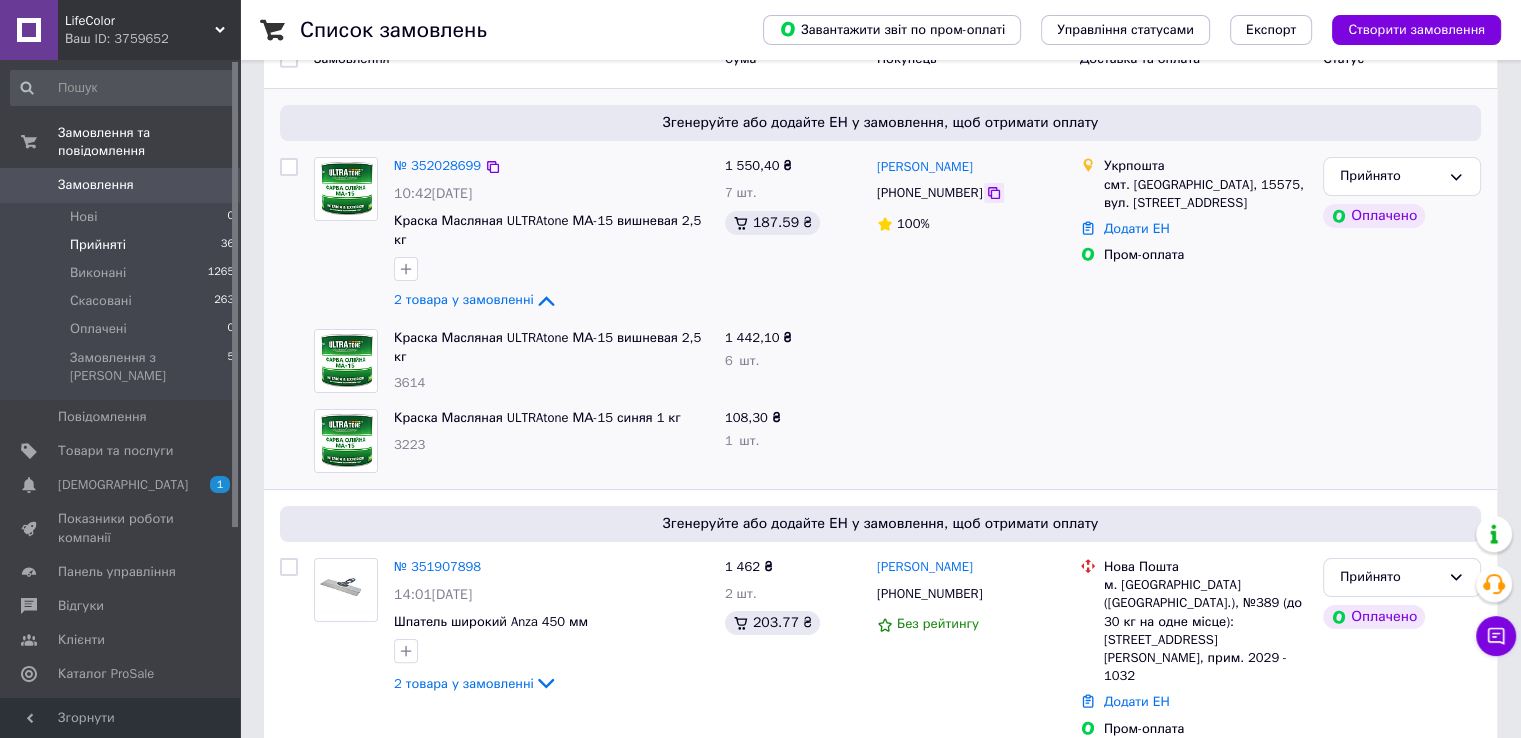 click 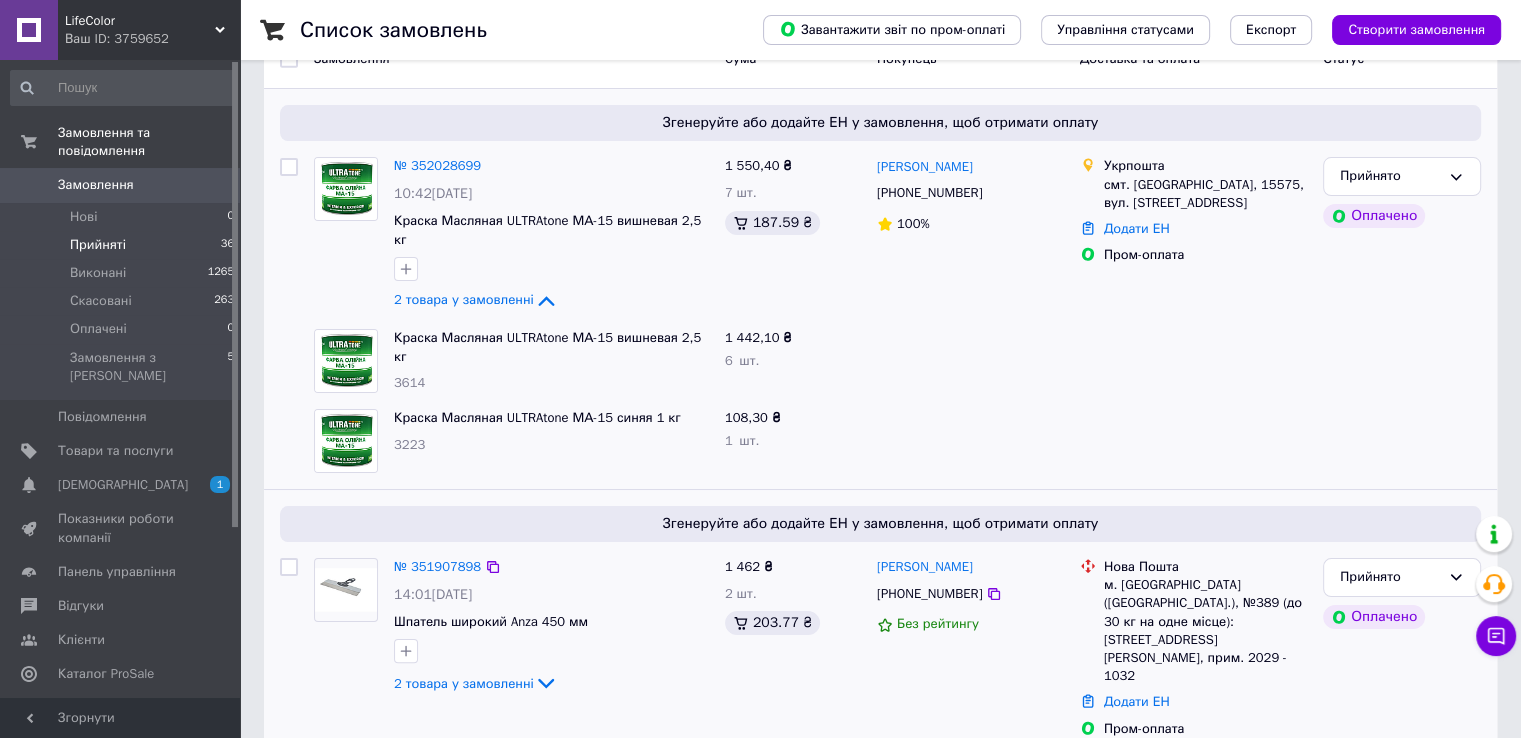 click on "1 462 ₴ 2 шт. 203.77 ₴" at bounding box center [793, 648] 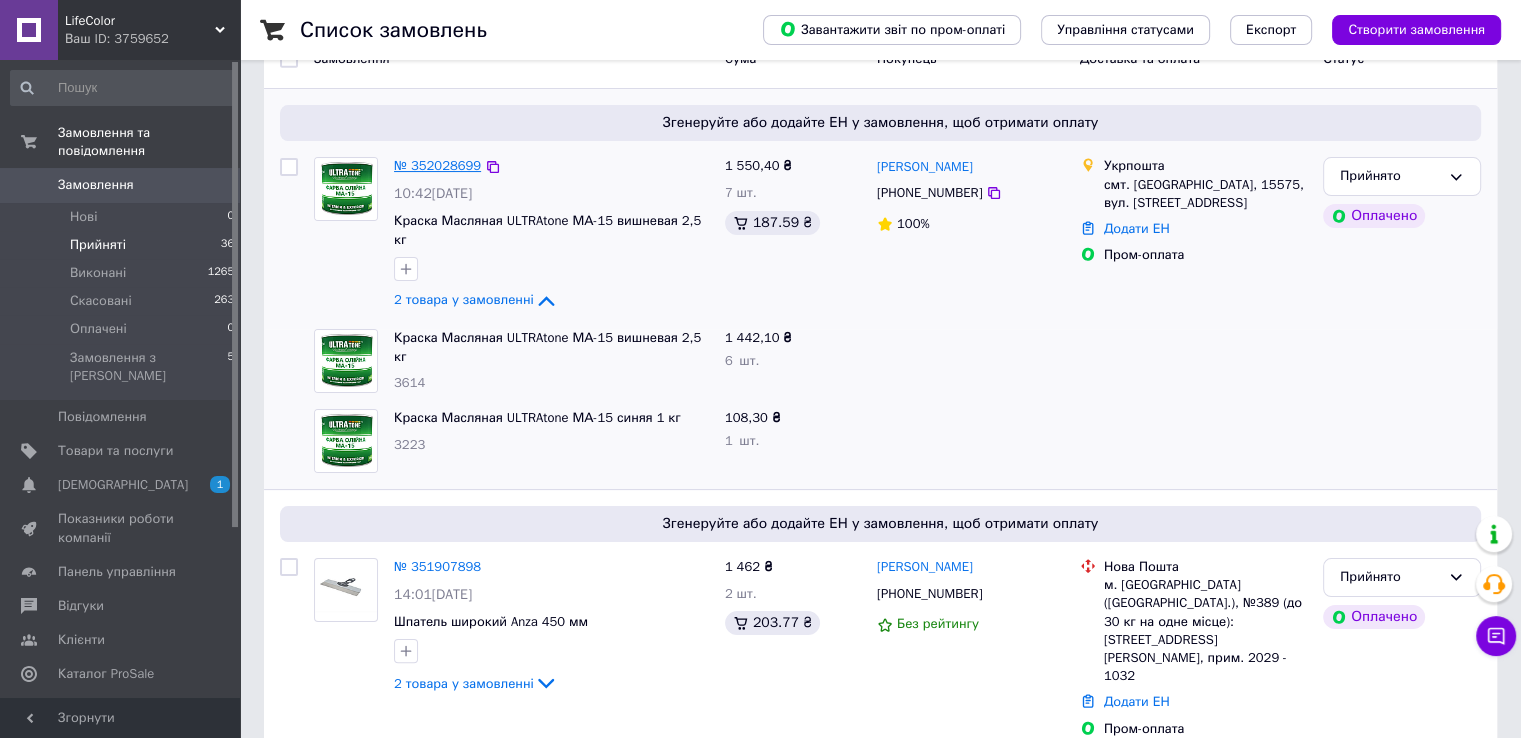 click on "№ 352028699" at bounding box center (437, 165) 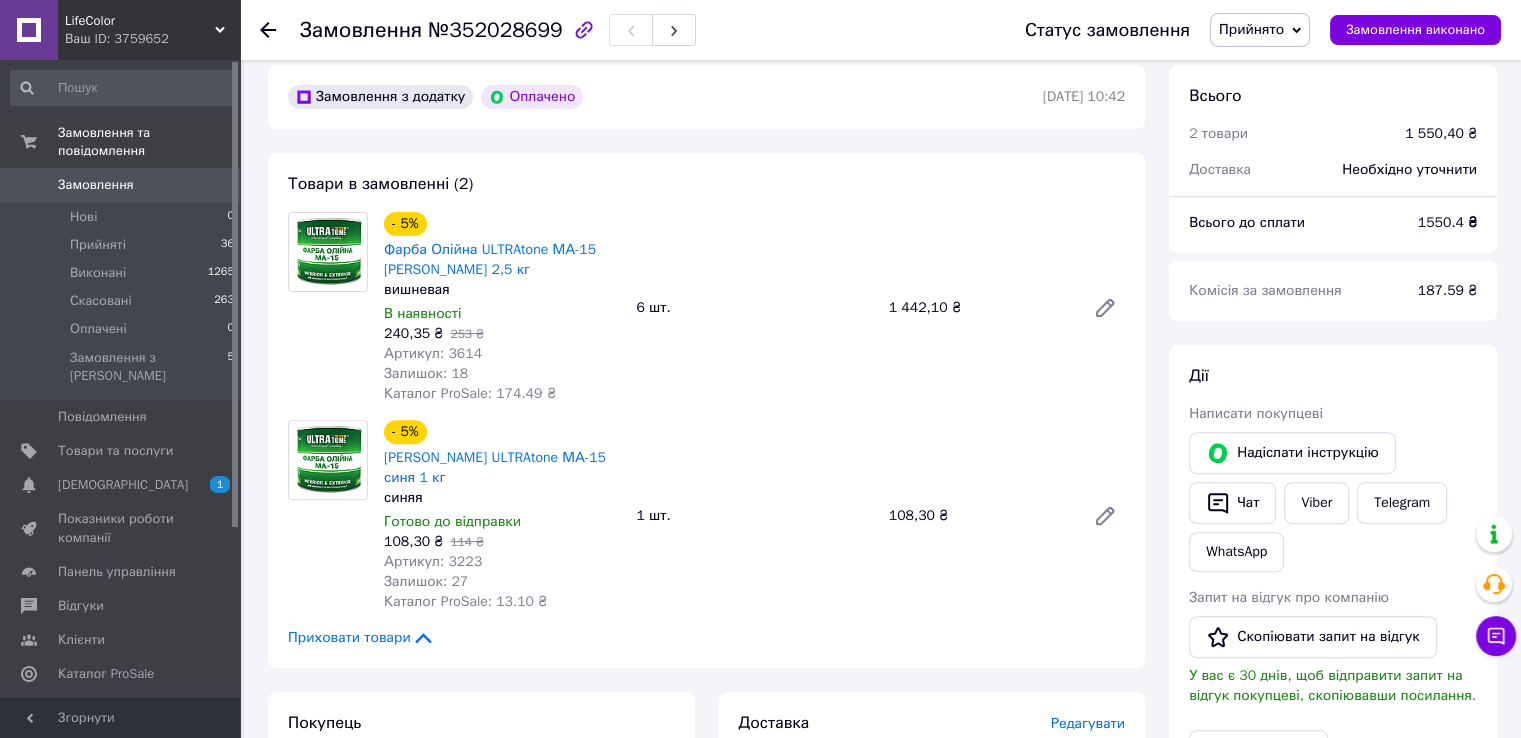 scroll, scrollTop: 600, scrollLeft: 0, axis: vertical 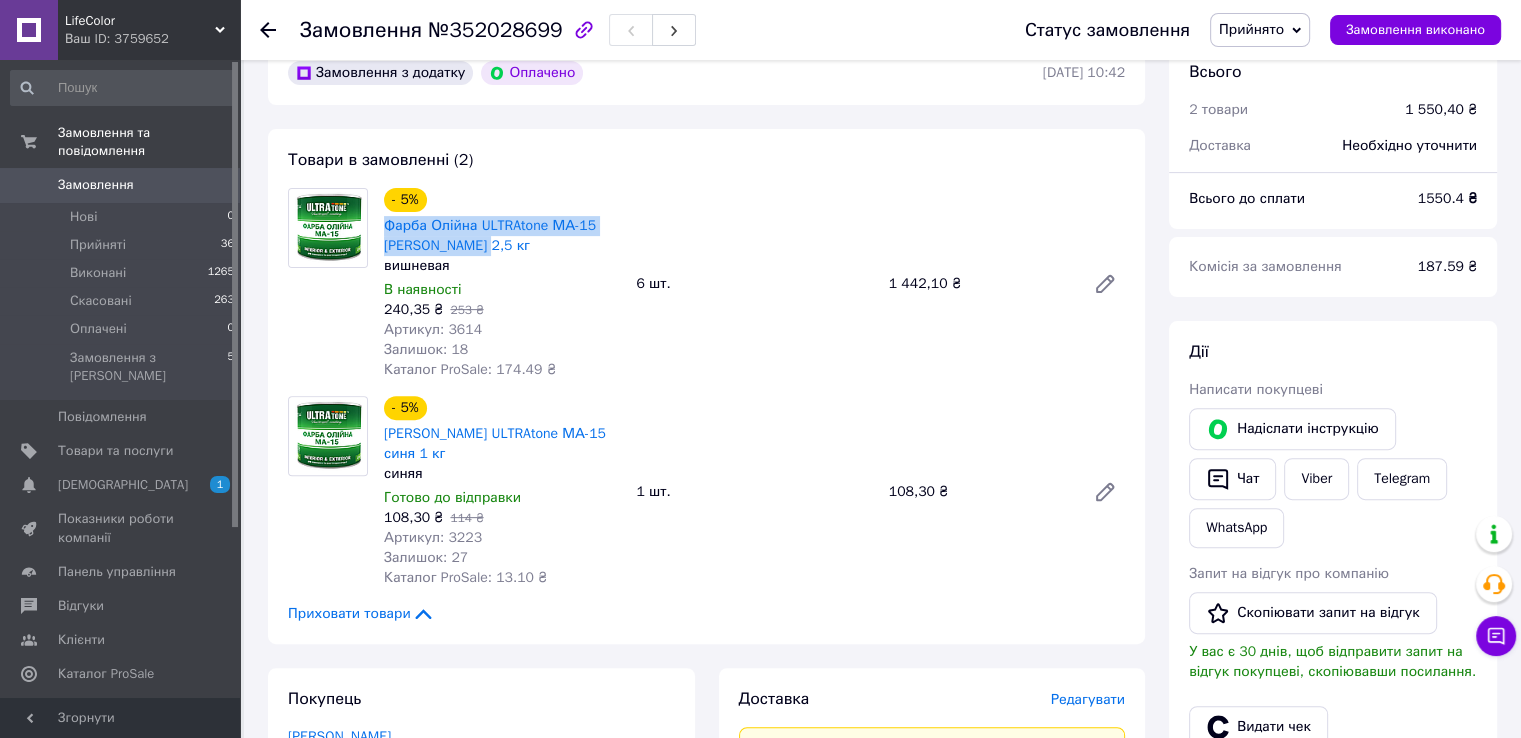 drag, startPoint x: 377, startPoint y: 232, endPoint x: 481, endPoint y: 253, distance: 106.09901 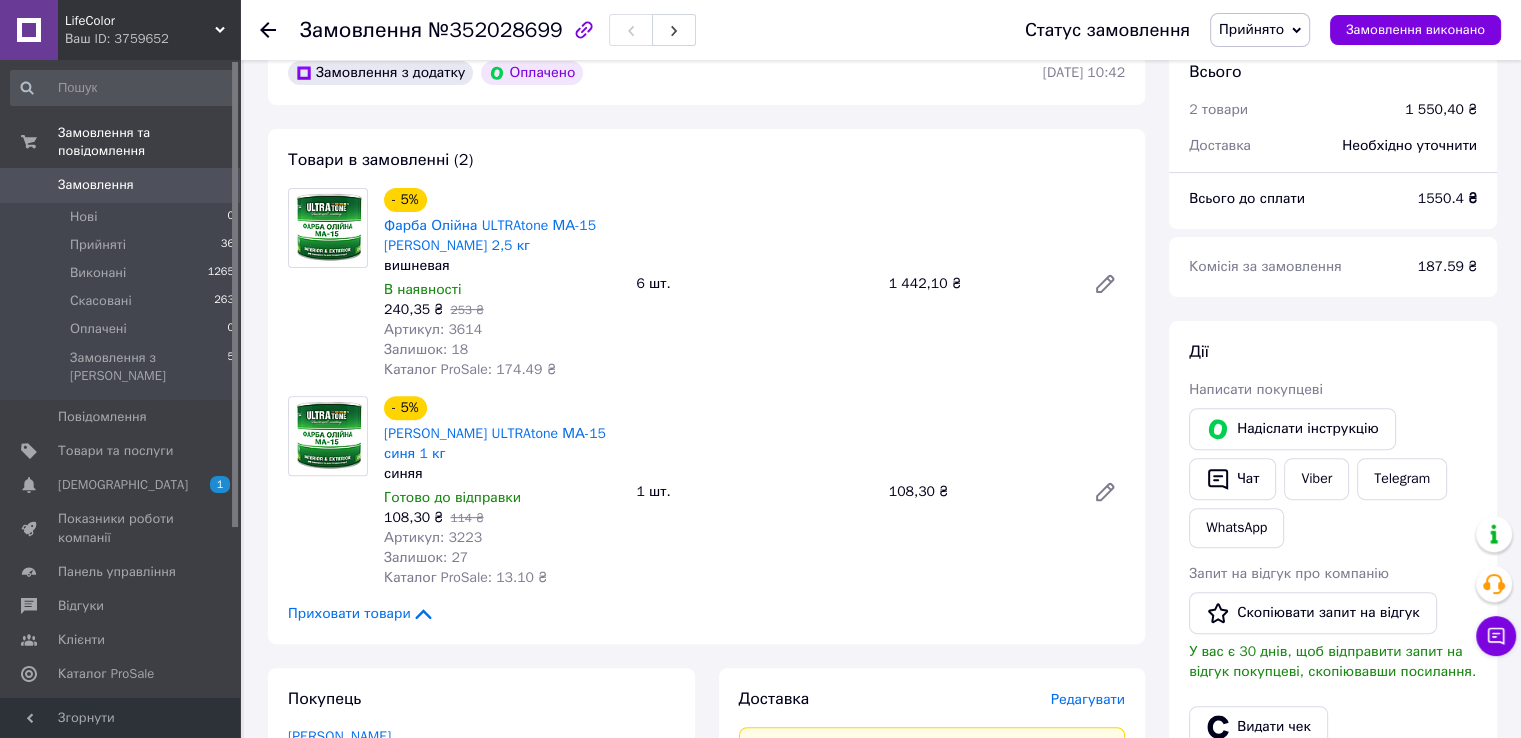 click on "Доставка" at bounding box center [895, 699] 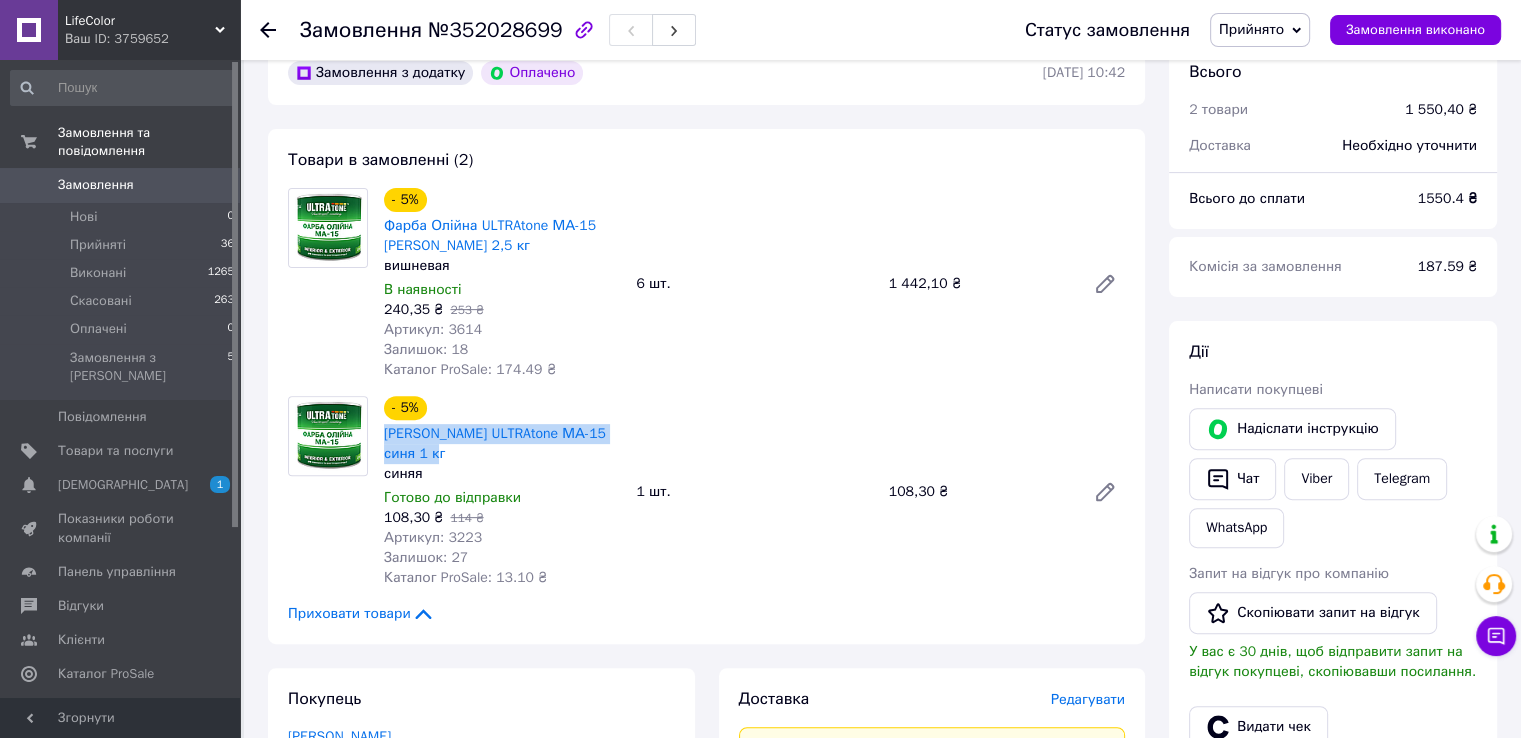 drag, startPoint x: 379, startPoint y: 440, endPoint x: 443, endPoint y: 454, distance: 65.51336 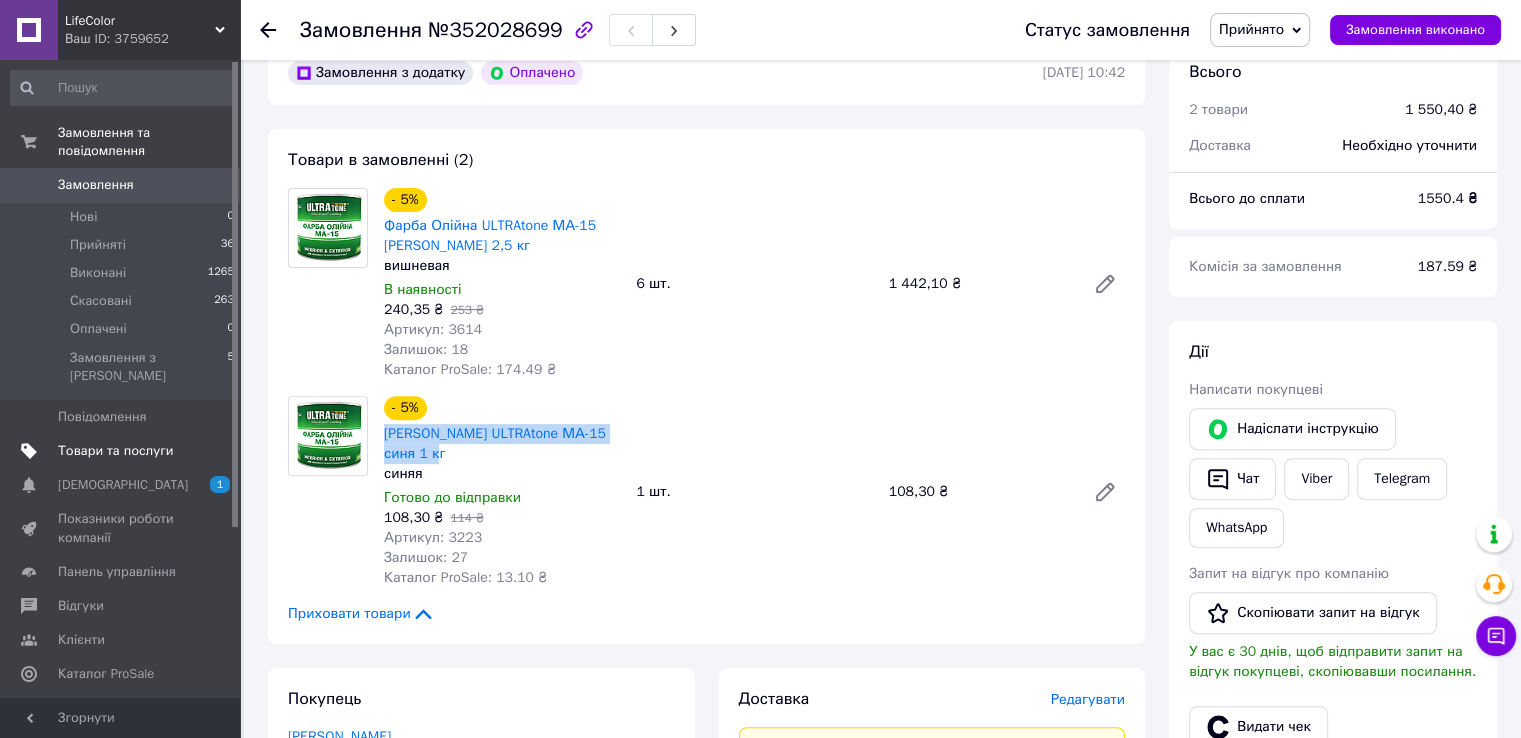 click on "Товари та послуги" at bounding box center (115, 451) 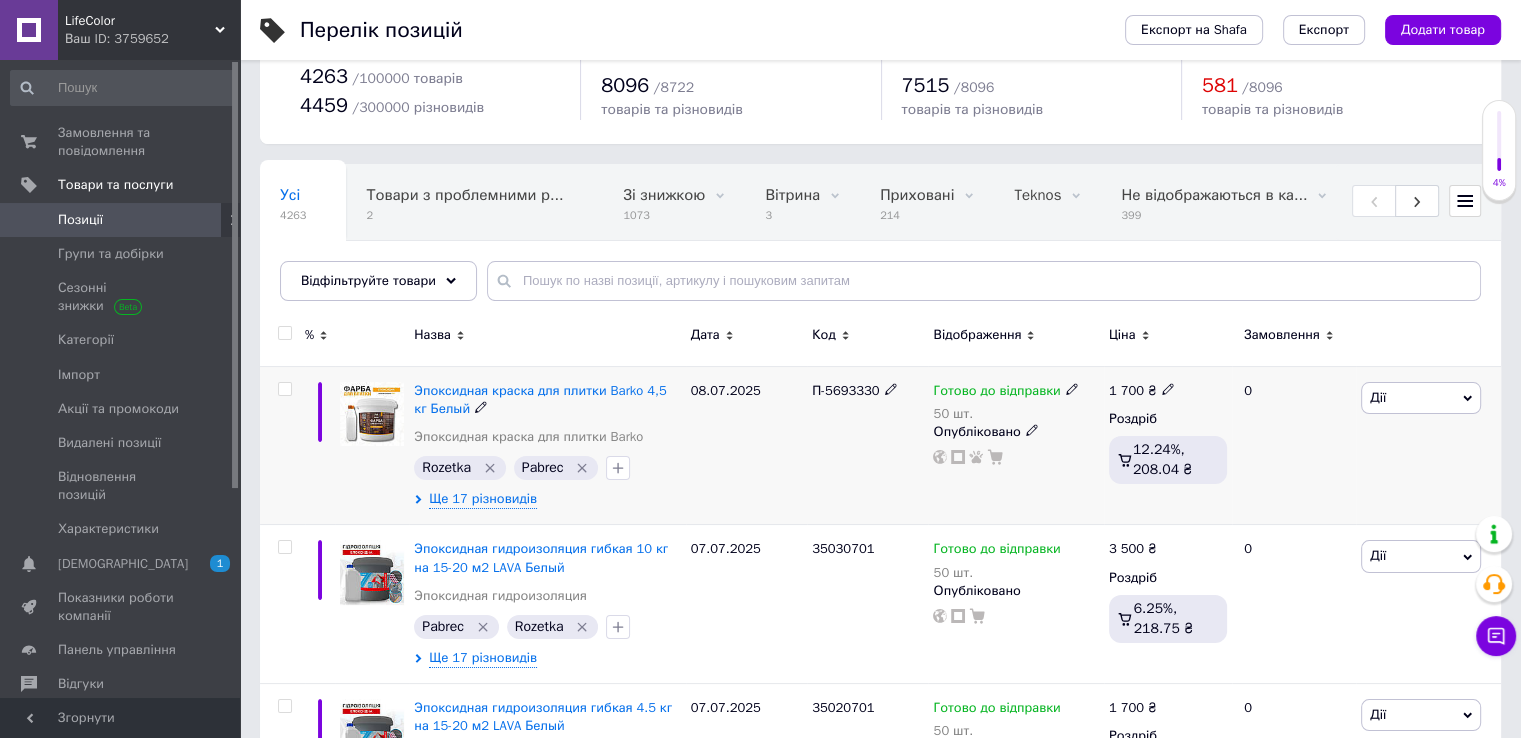 scroll, scrollTop: 100, scrollLeft: 0, axis: vertical 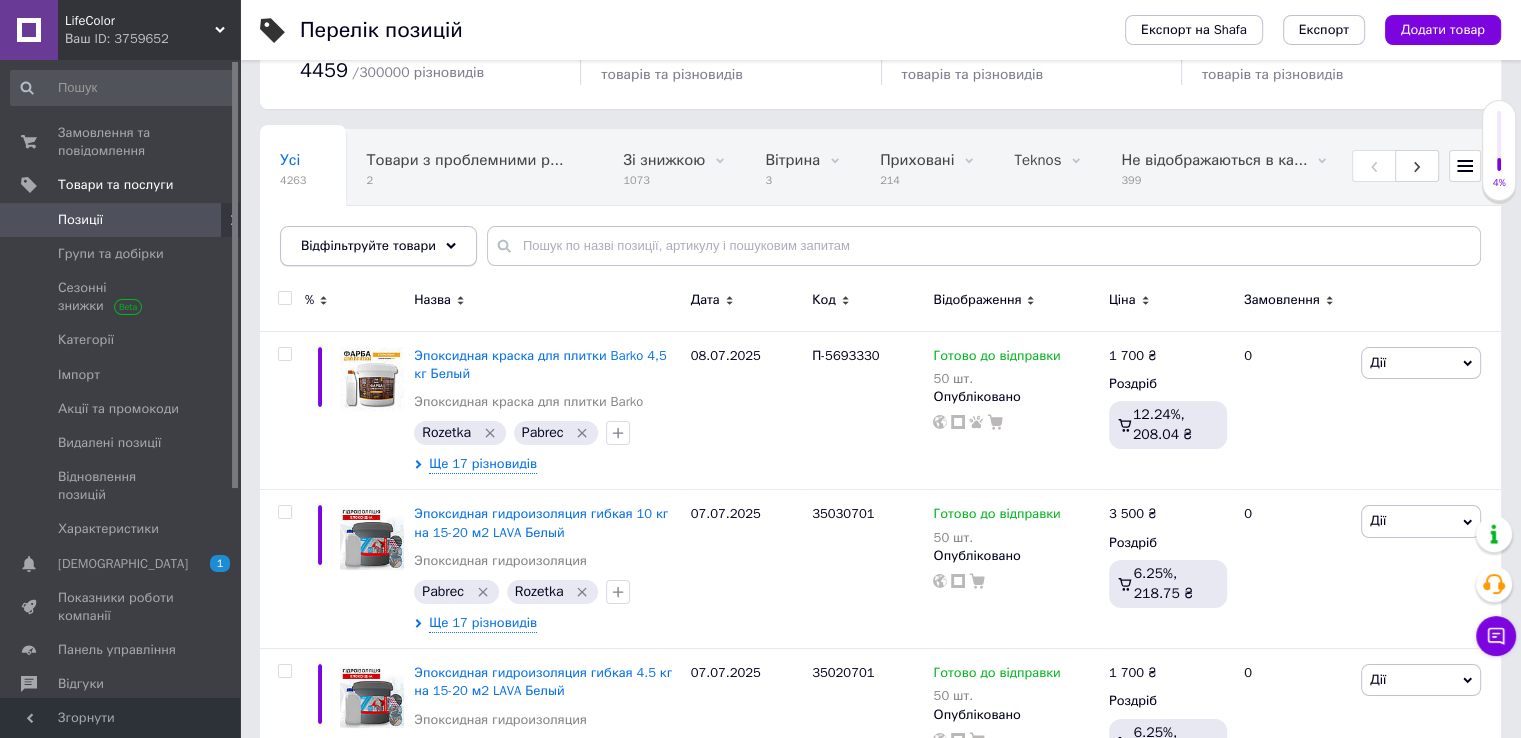 click on "Відфільтруйте товари" at bounding box center [368, 245] 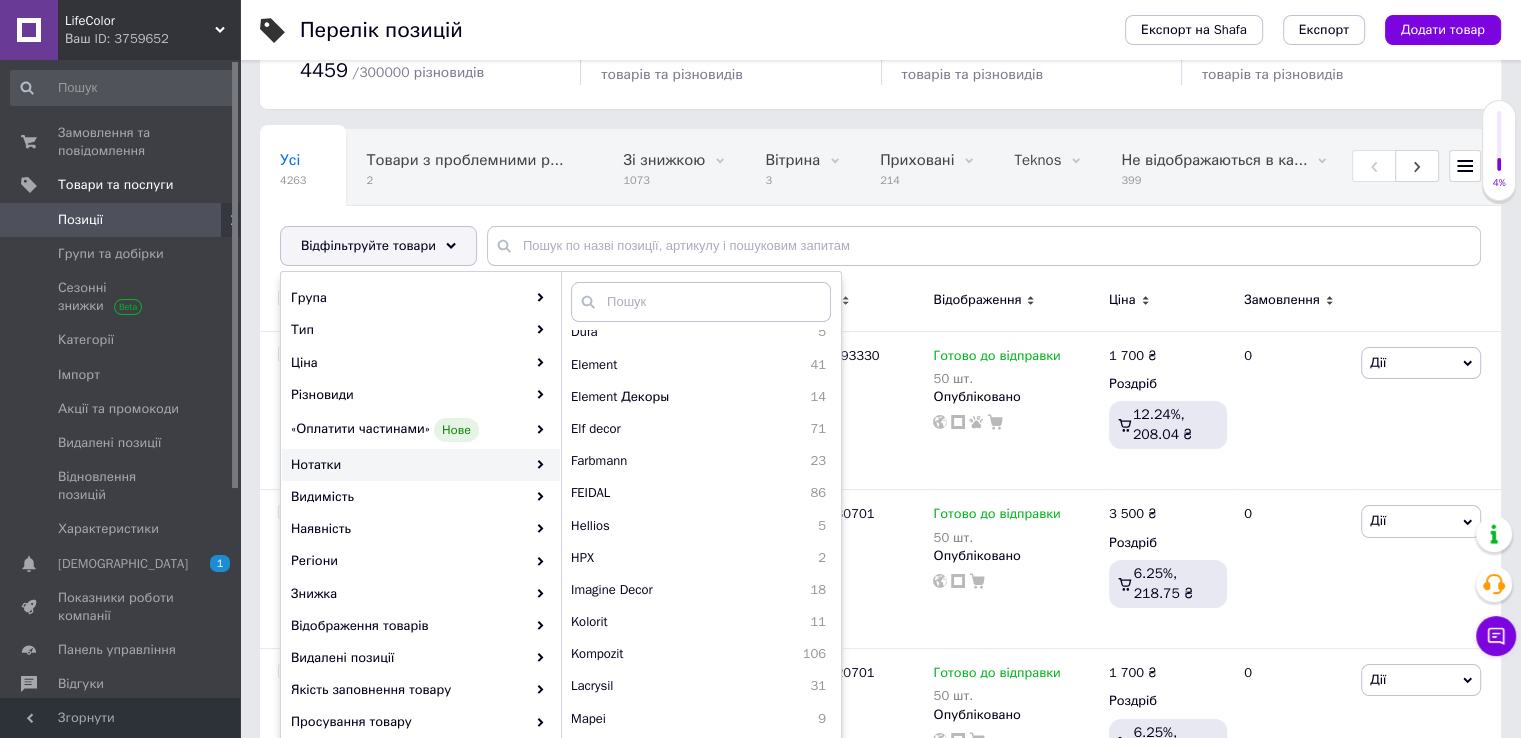 scroll, scrollTop: 500, scrollLeft: 0, axis: vertical 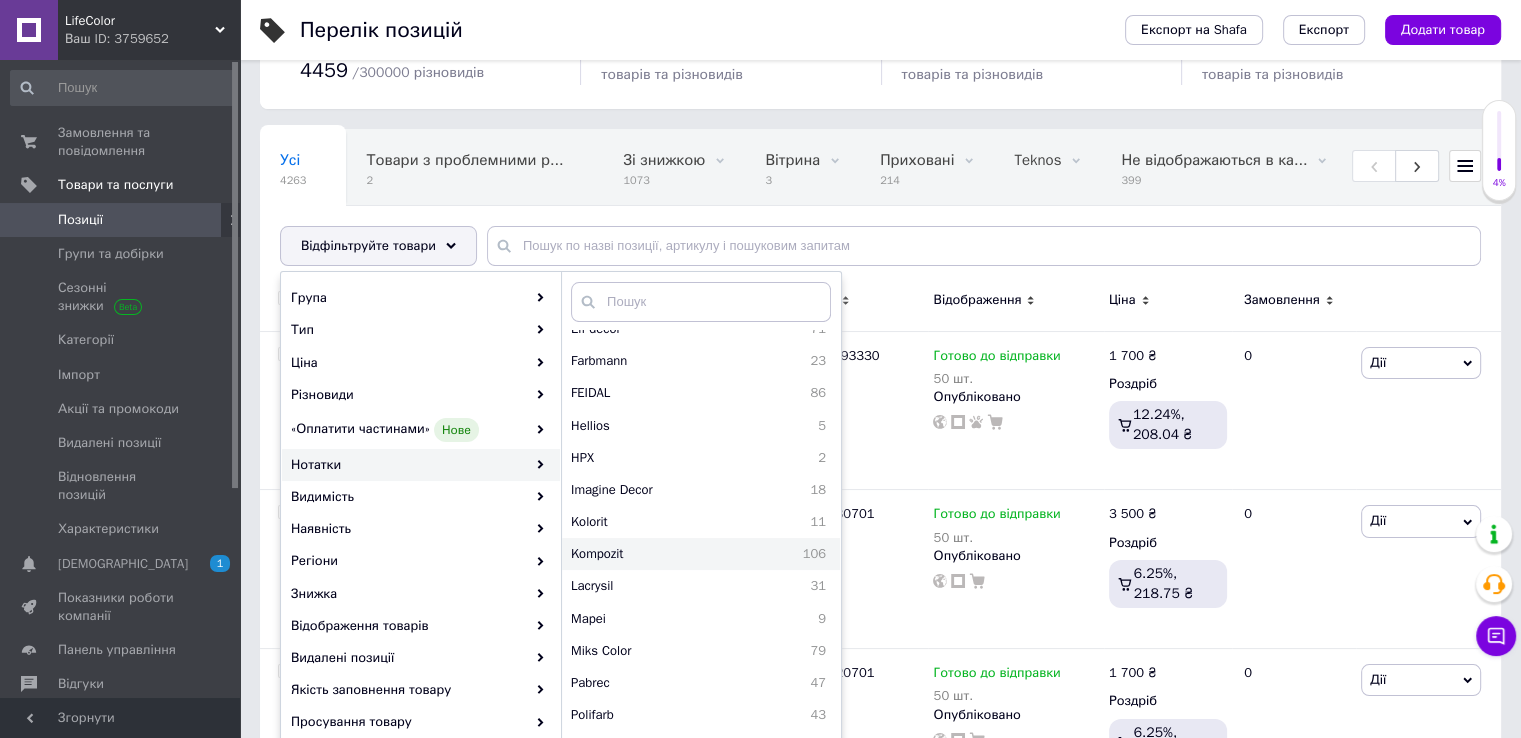click on "Kompozit" at bounding box center (649, 554) 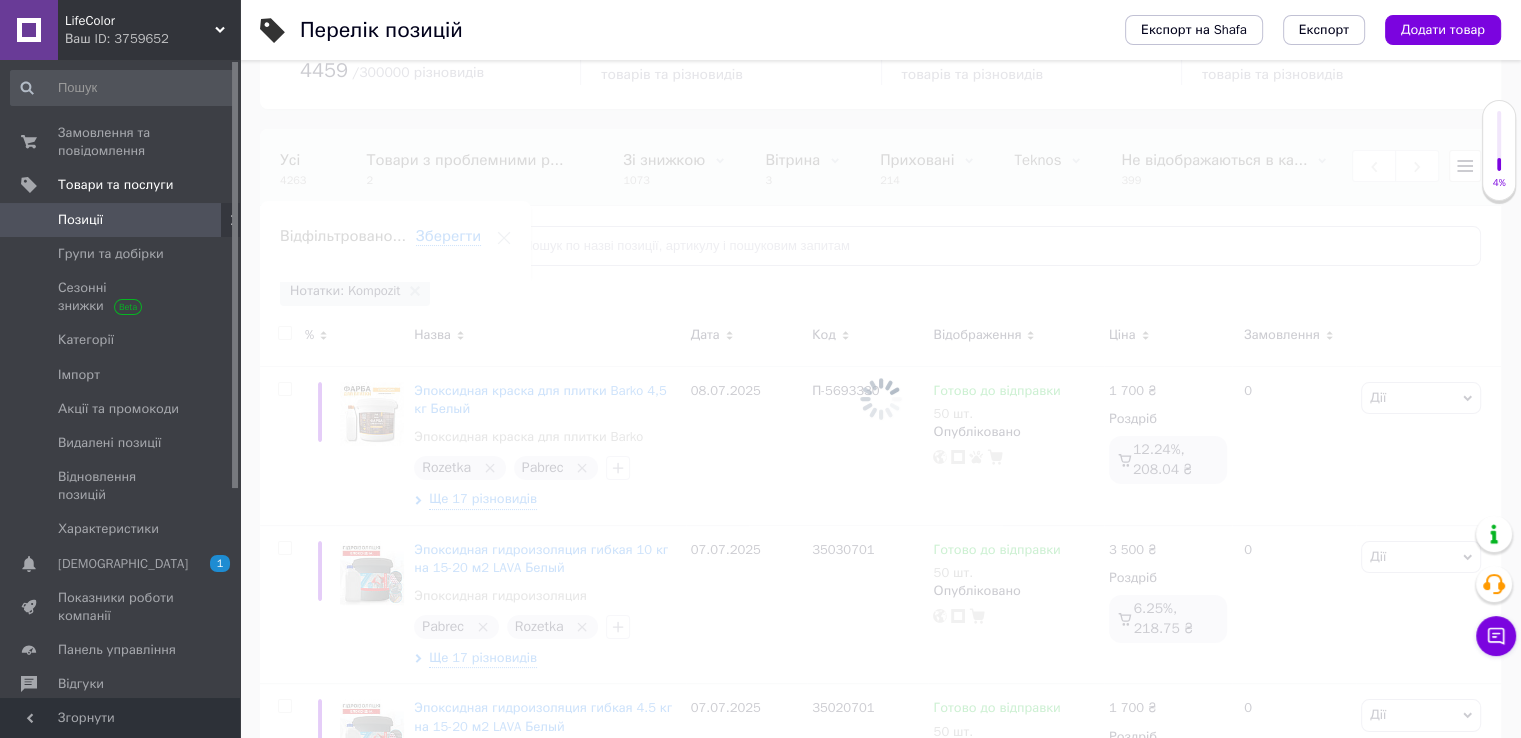 scroll, scrollTop: 0, scrollLeft: 513, axis: horizontal 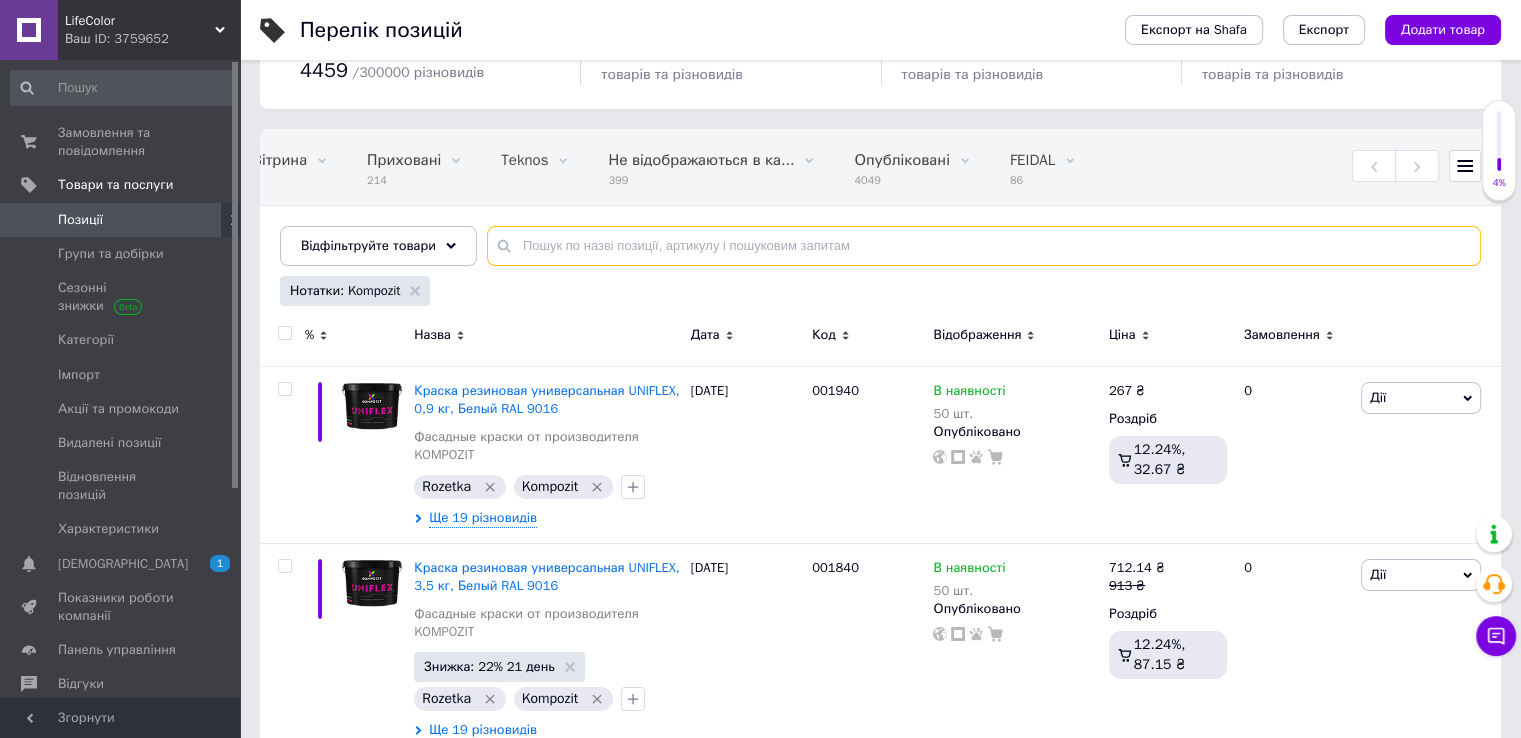 click at bounding box center [984, 246] 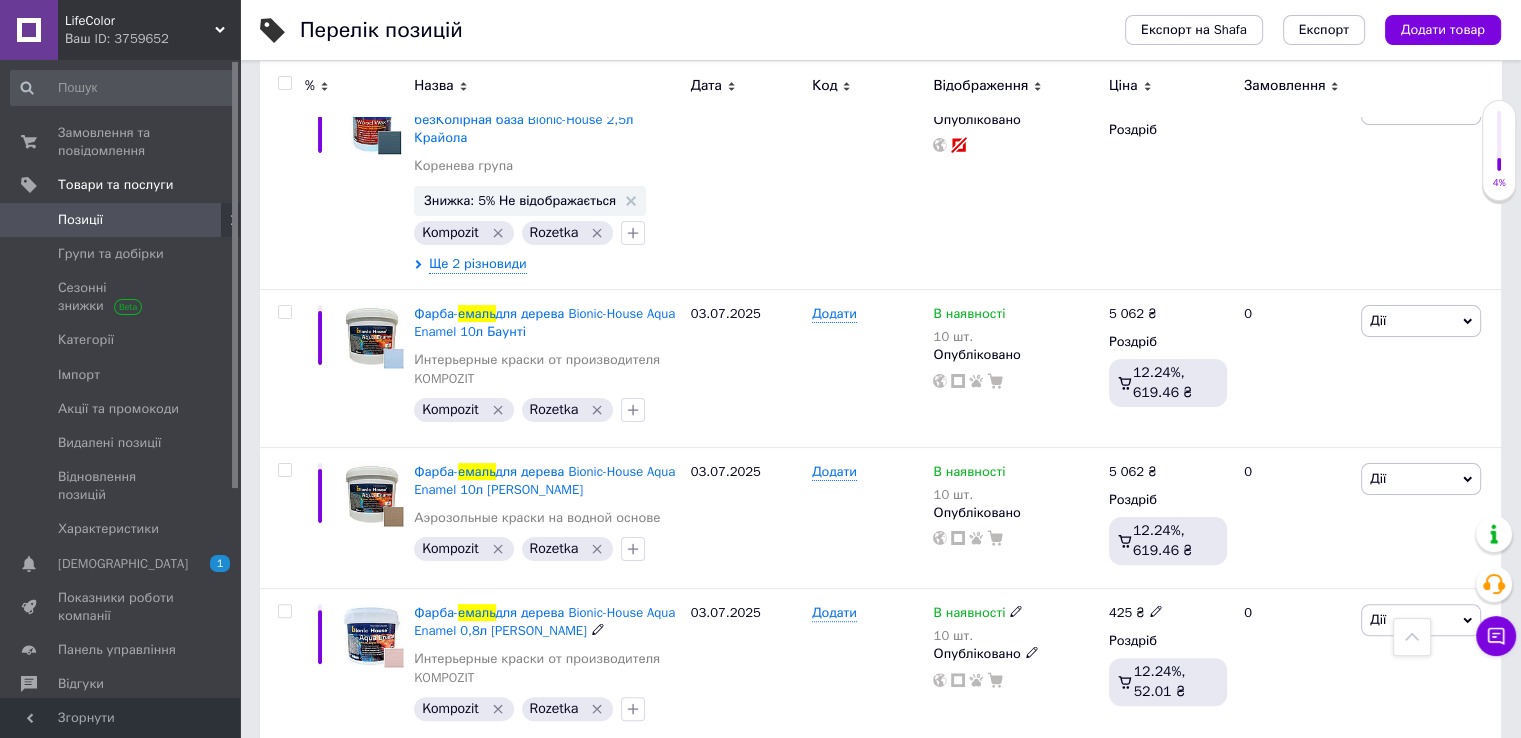scroll, scrollTop: 0, scrollLeft: 0, axis: both 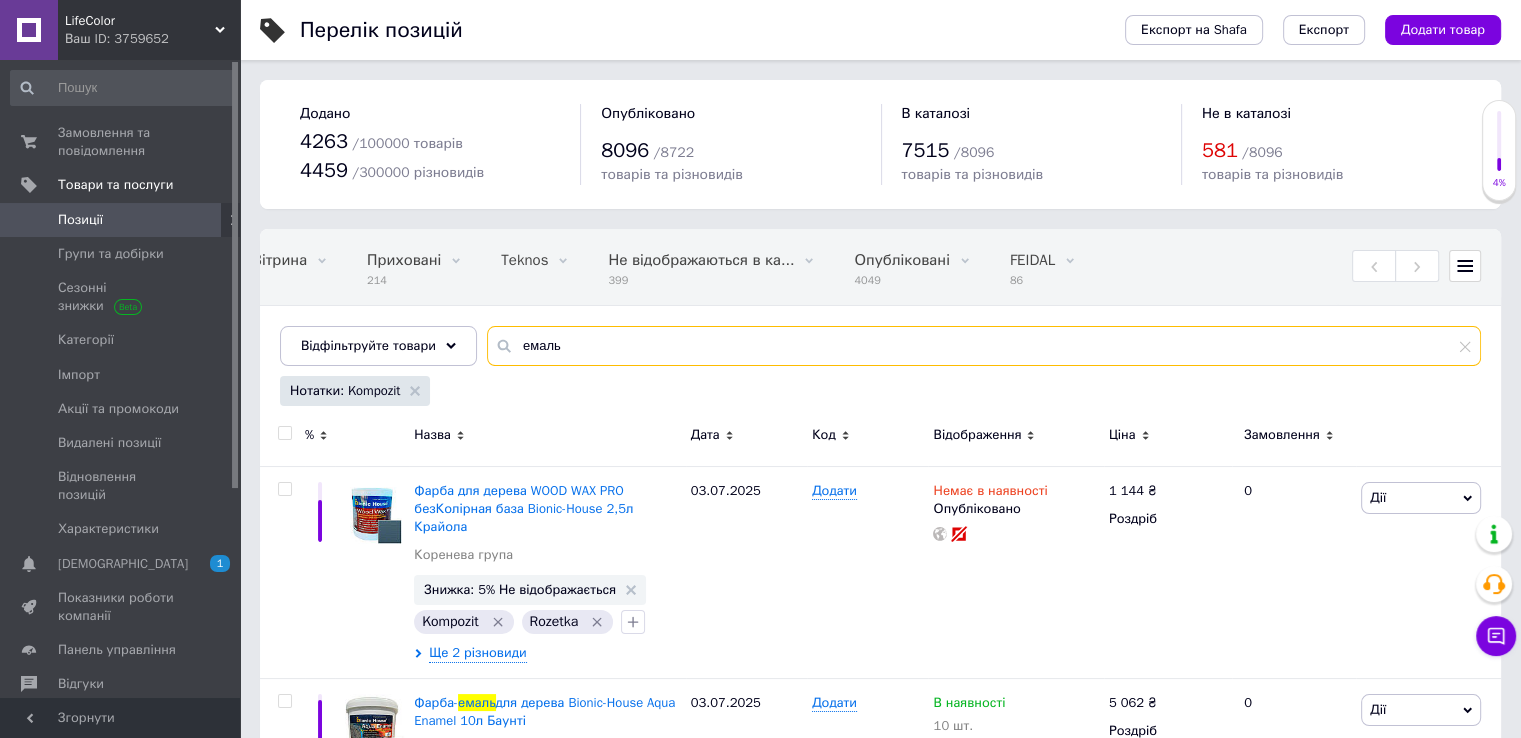drag, startPoint x: 582, startPoint y: 349, endPoint x: 498, endPoint y: 350, distance: 84.00595 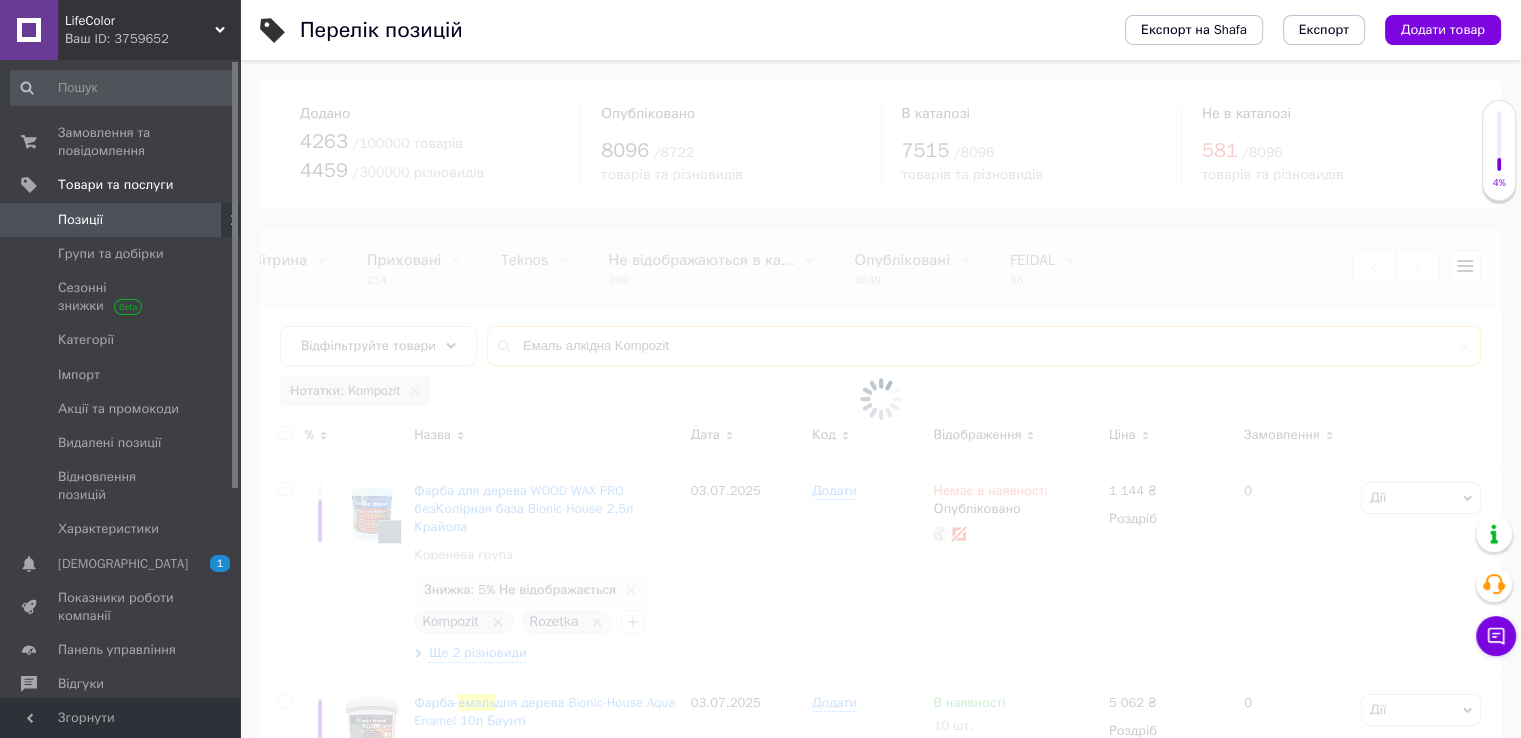 type on "Емаль алкідна Kompozit" 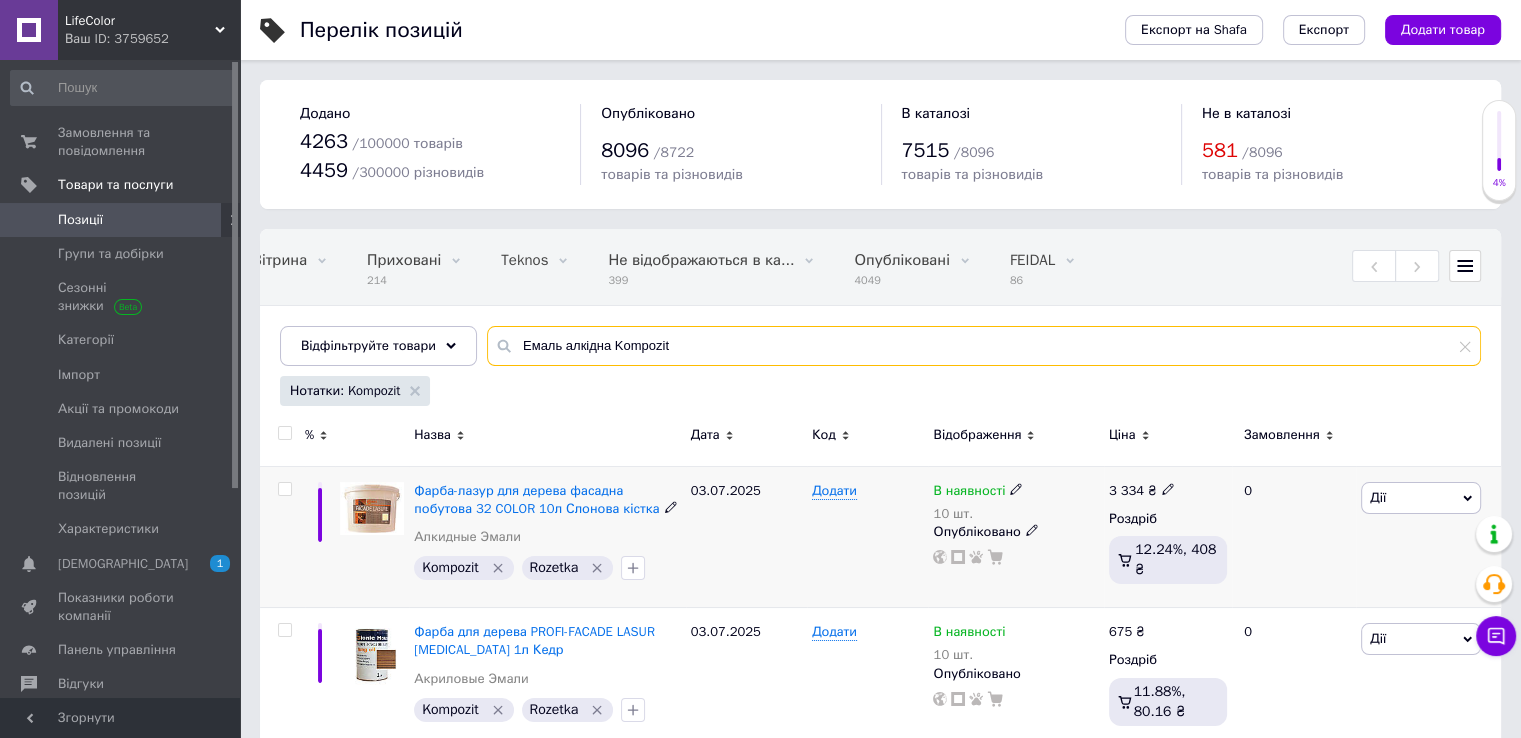 scroll, scrollTop: 29, scrollLeft: 0, axis: vertical 